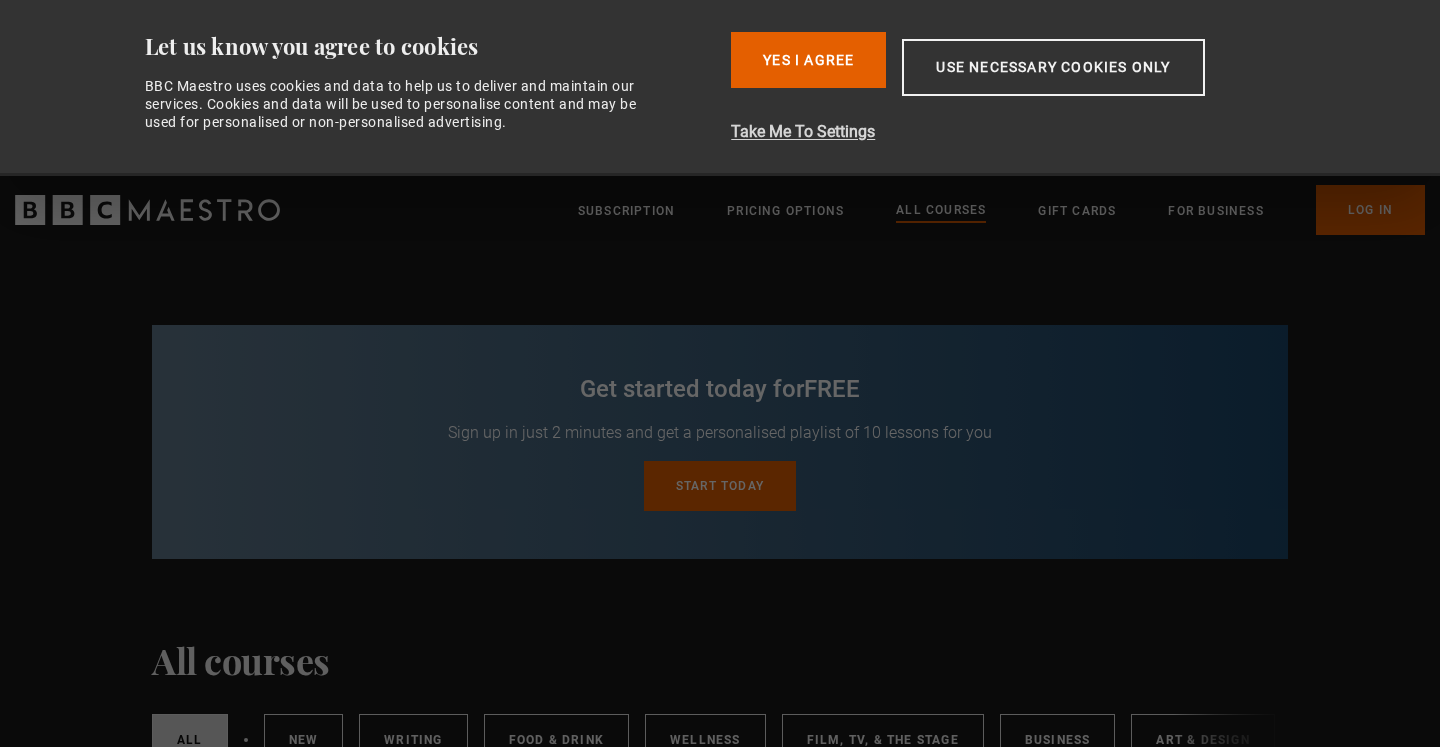 scroll, scrollTop: 0, scrollLeft: 0, axis: both 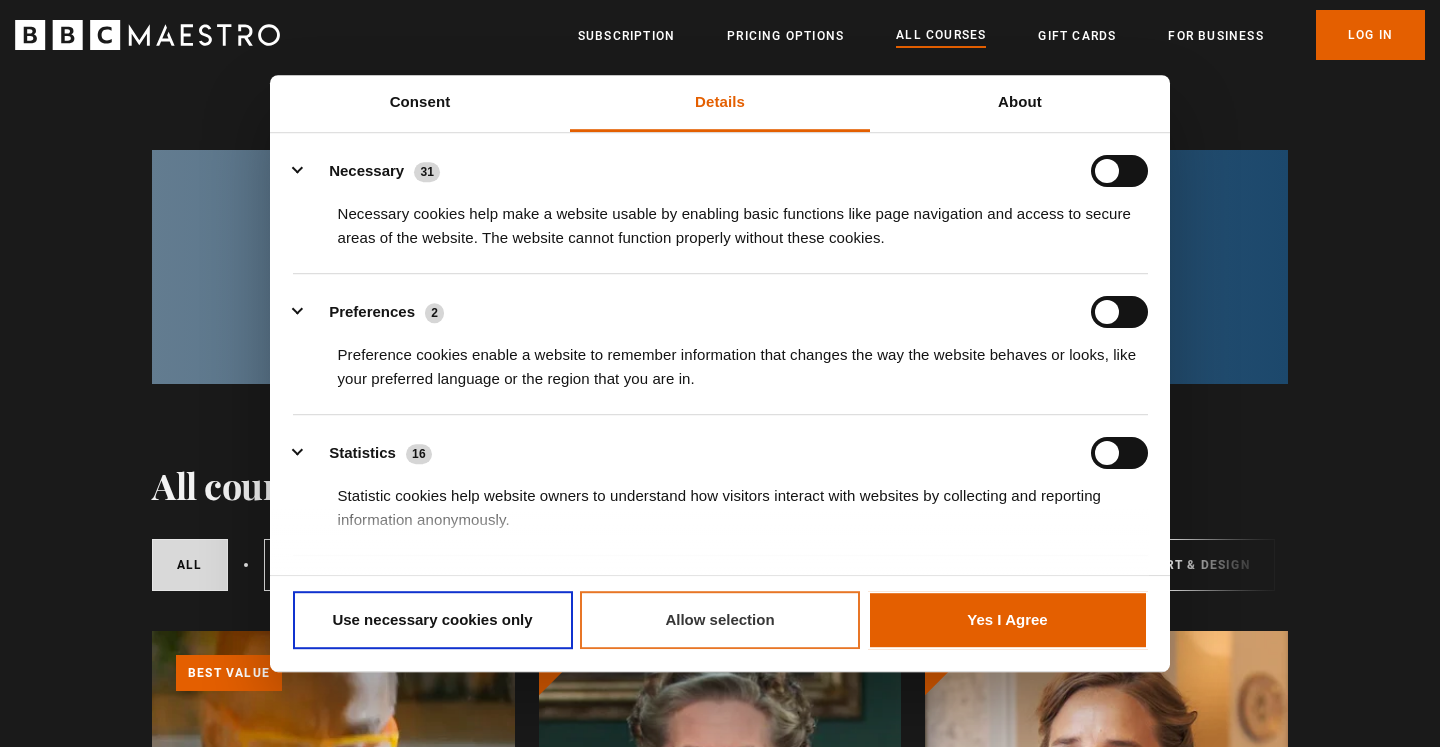 click on "Allow selection" at bounding box center (720, 620) 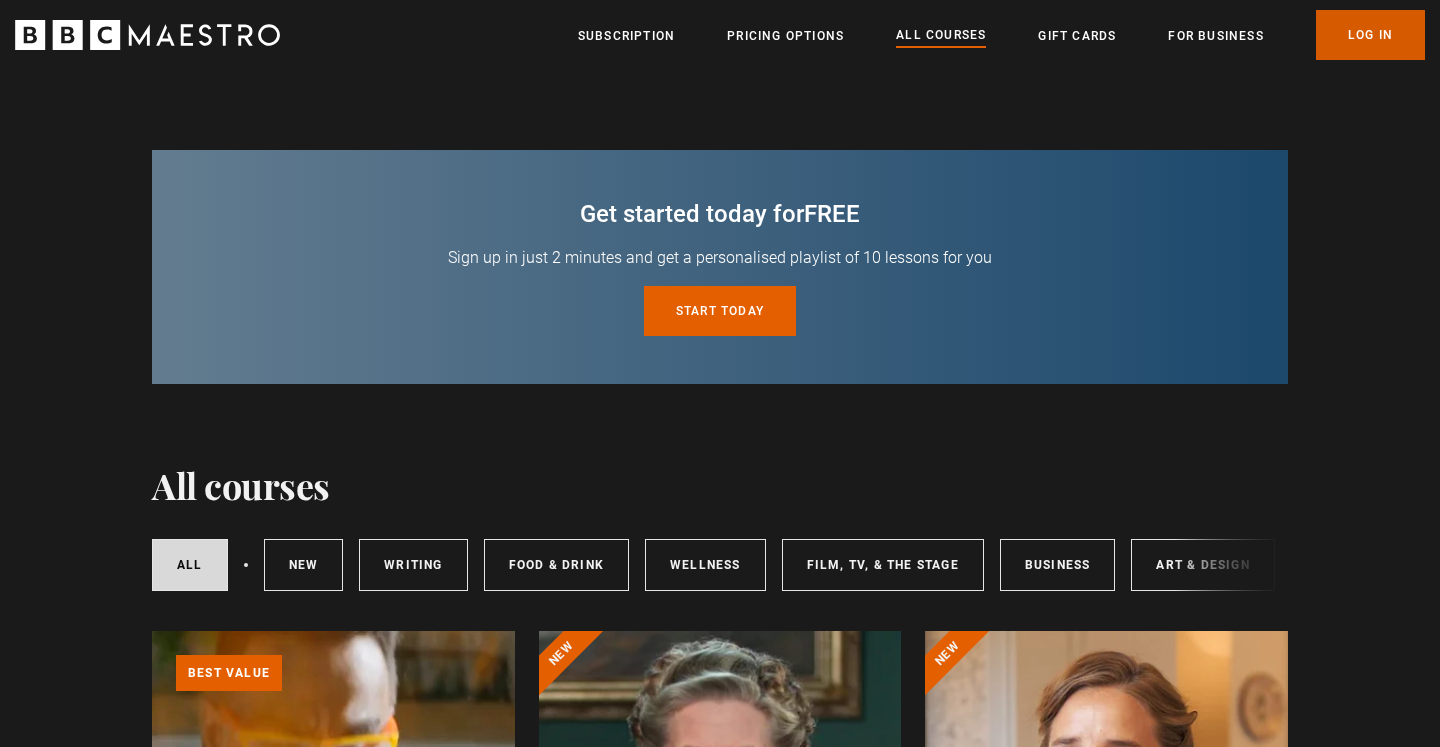 click on "Log In" at bounding box center (1370, 35) 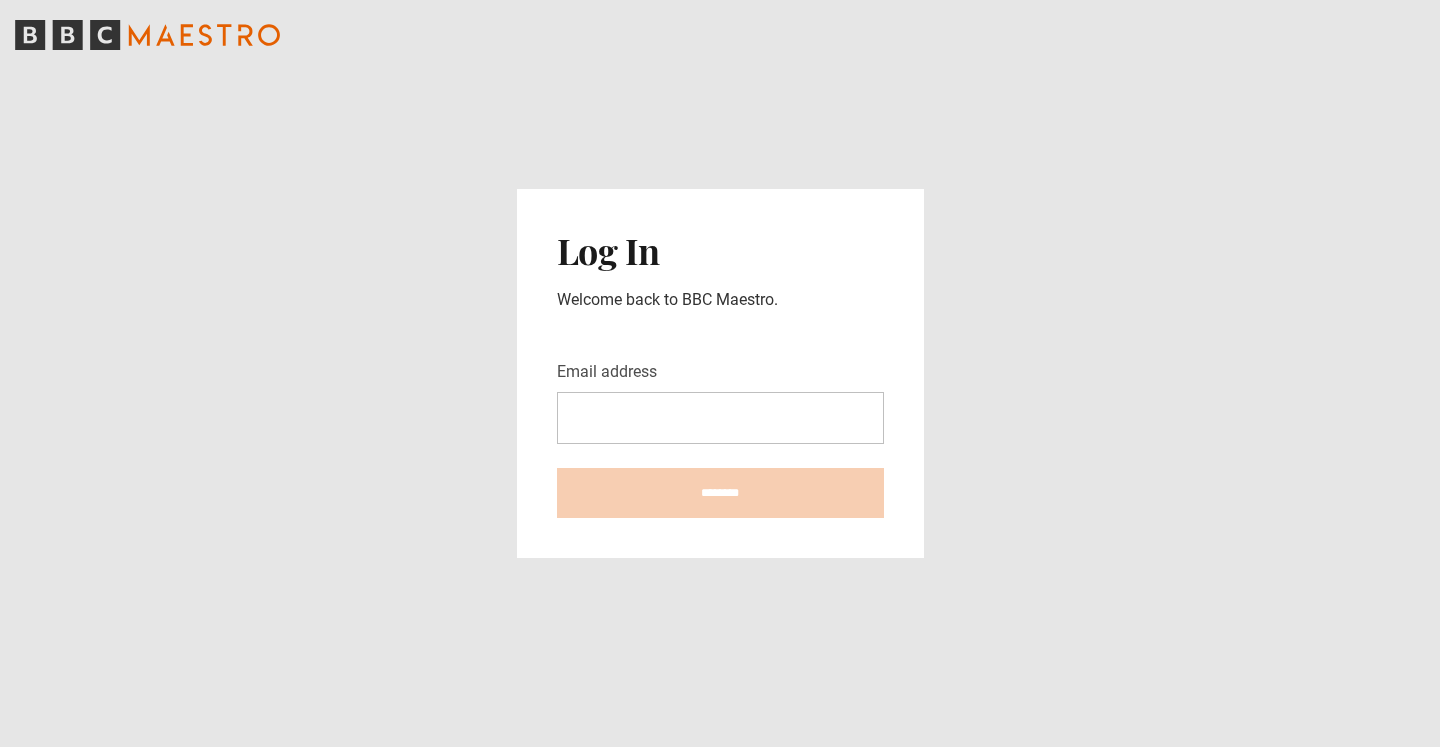 scroll, scrollTop: 0, scrollLeft: 0, axis: both 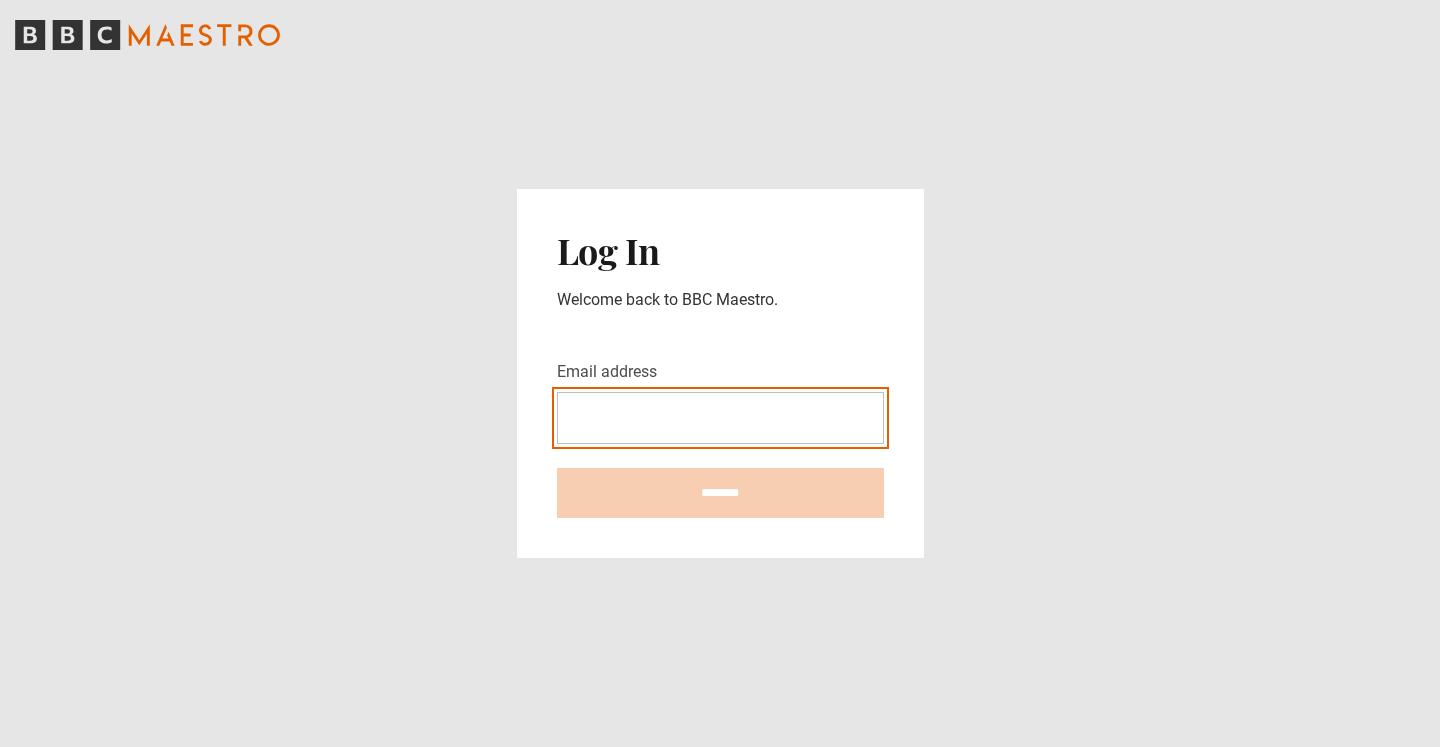 type on "**********" 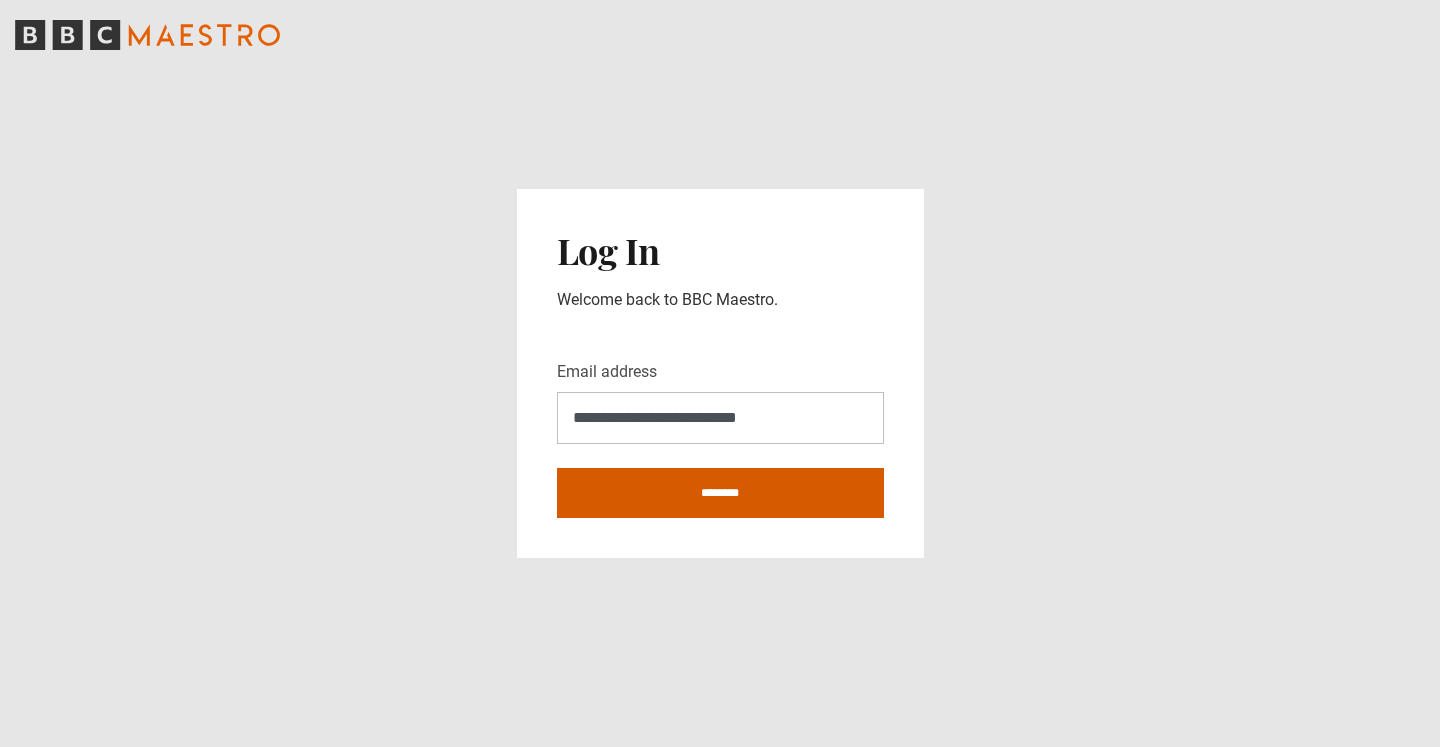 click on "********" at bounding box center (720, 493) 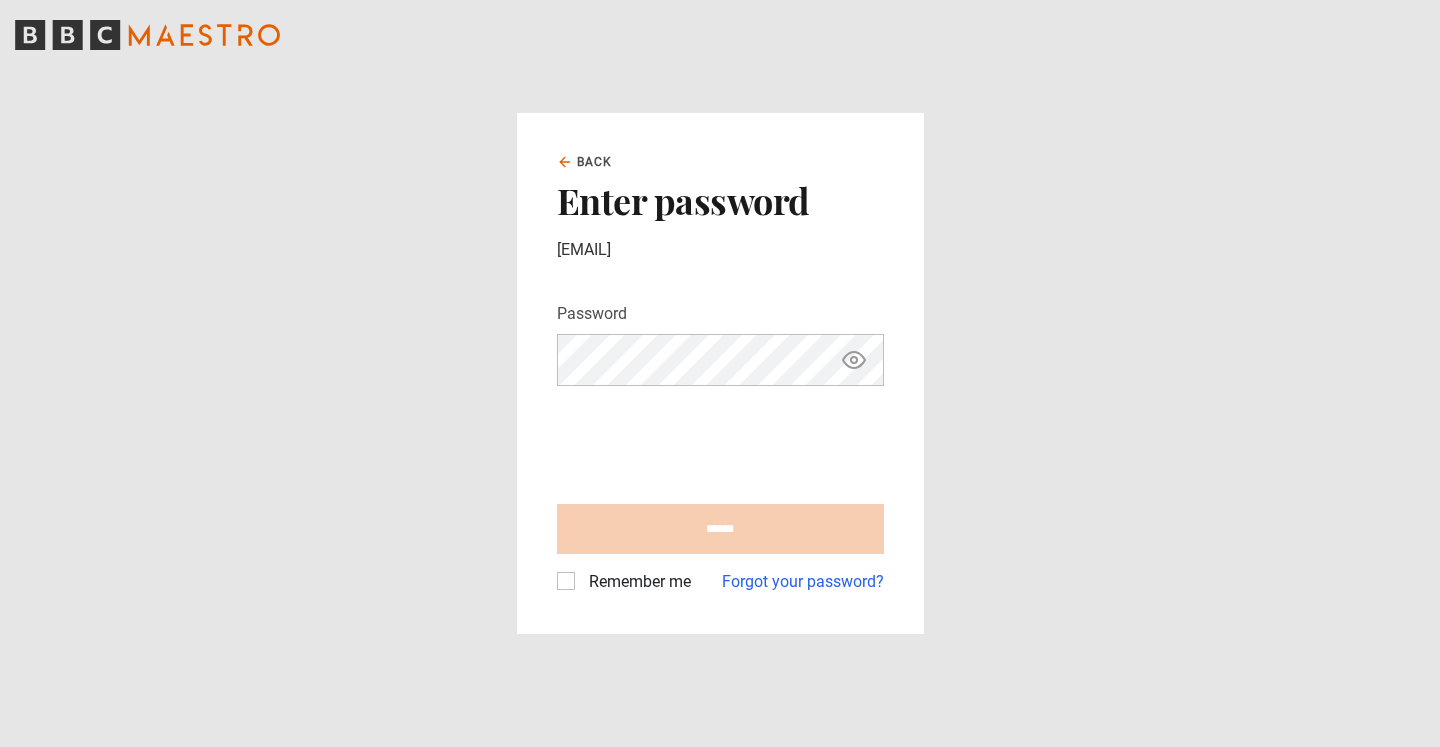 scroll, scrollTop: 0, scrollLeft: 0, axis: both 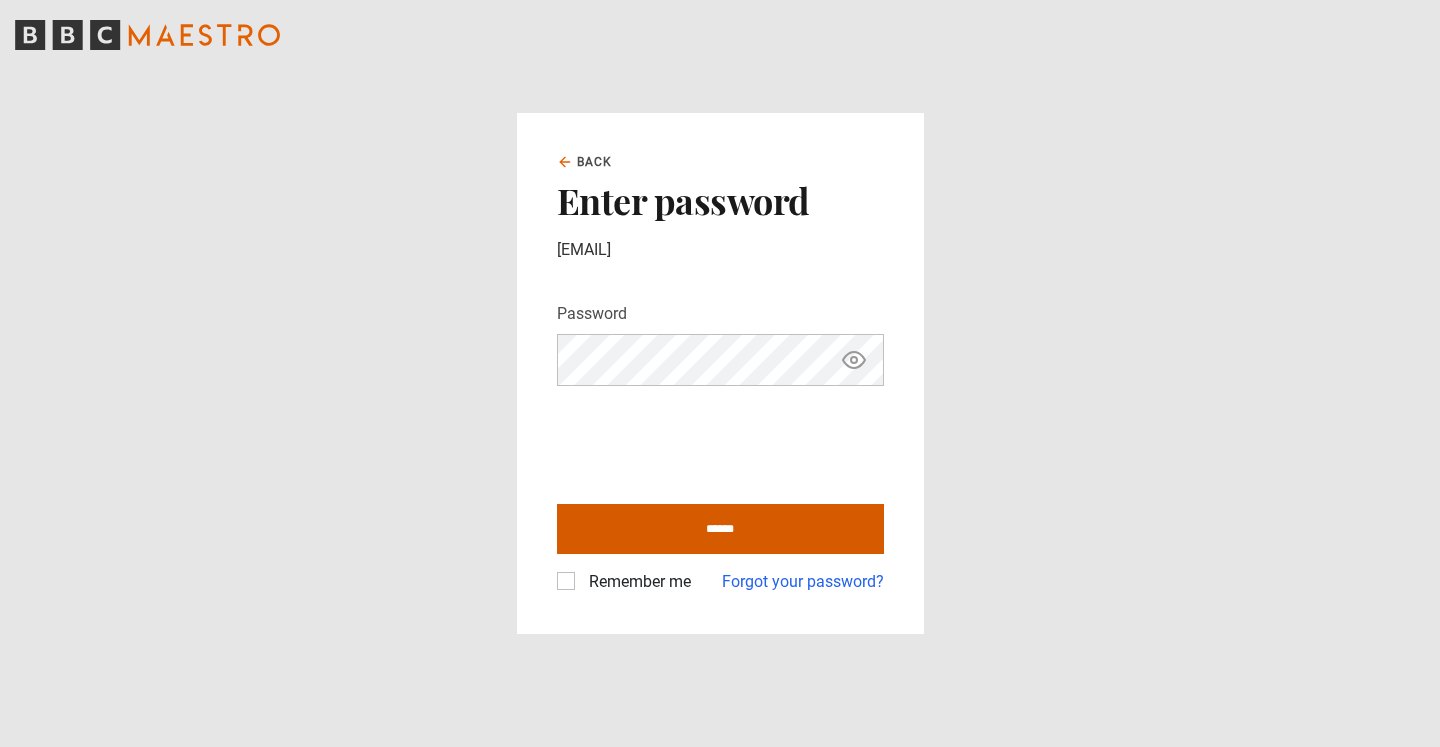 click on "******" at bounding box center [720, 529] 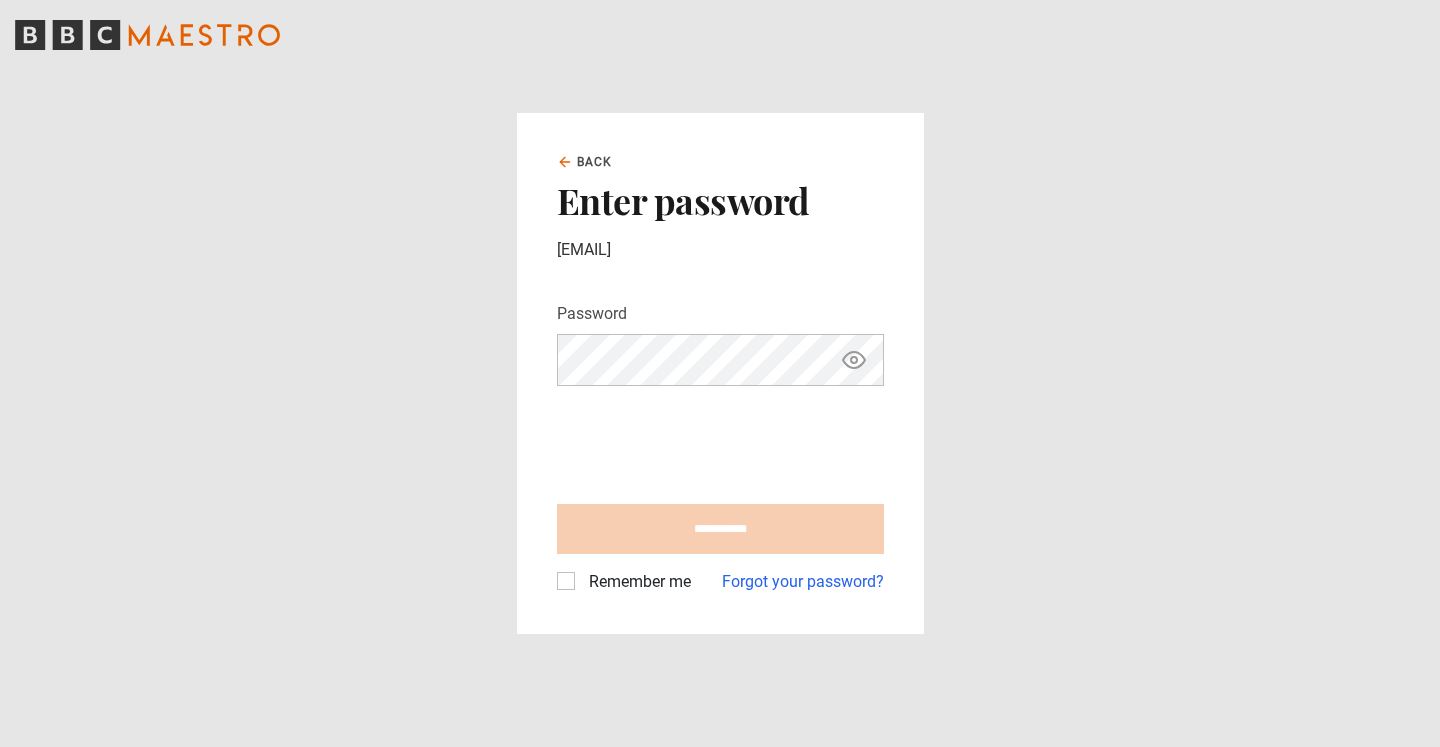 click on "Remember me" at bounding box center (636, 582) 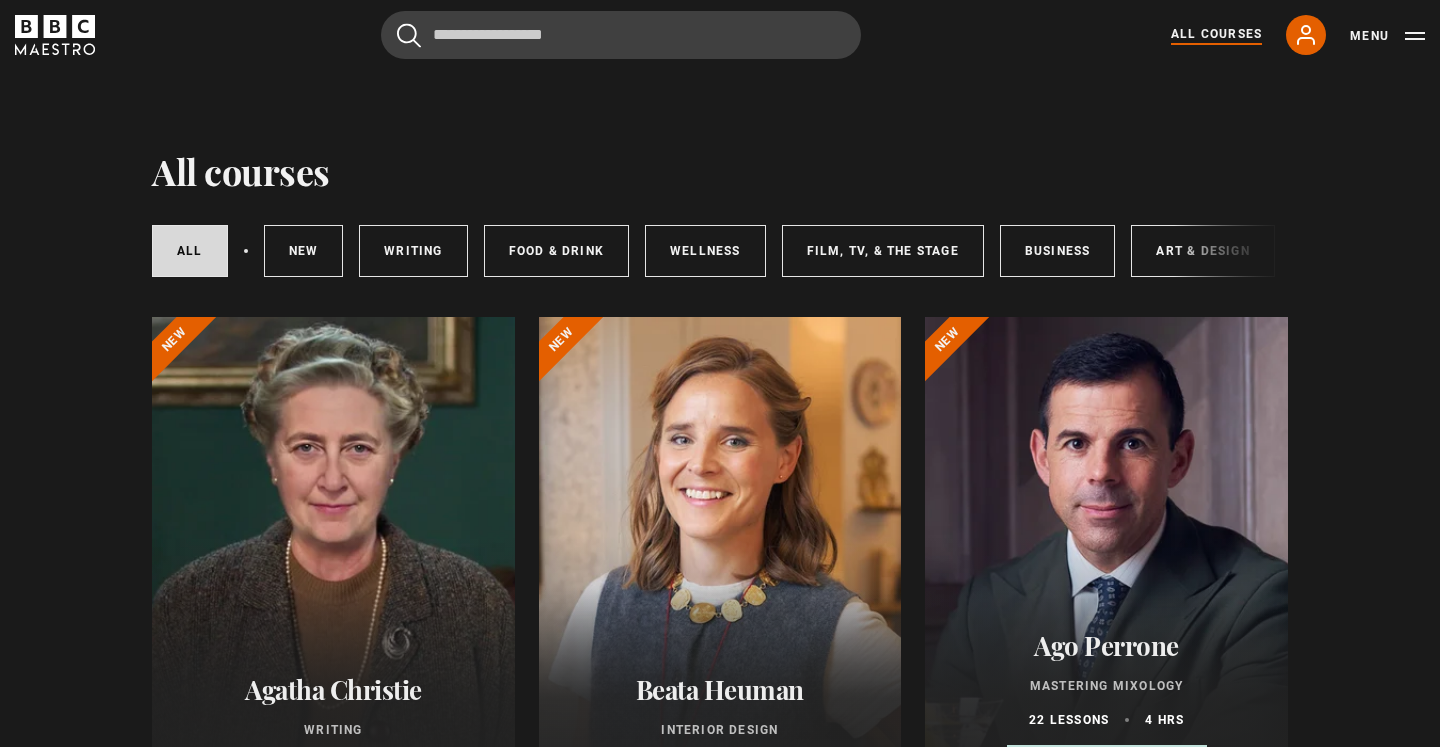 scroll, scrollTop: 0, scrollLeft: 0, axis: both 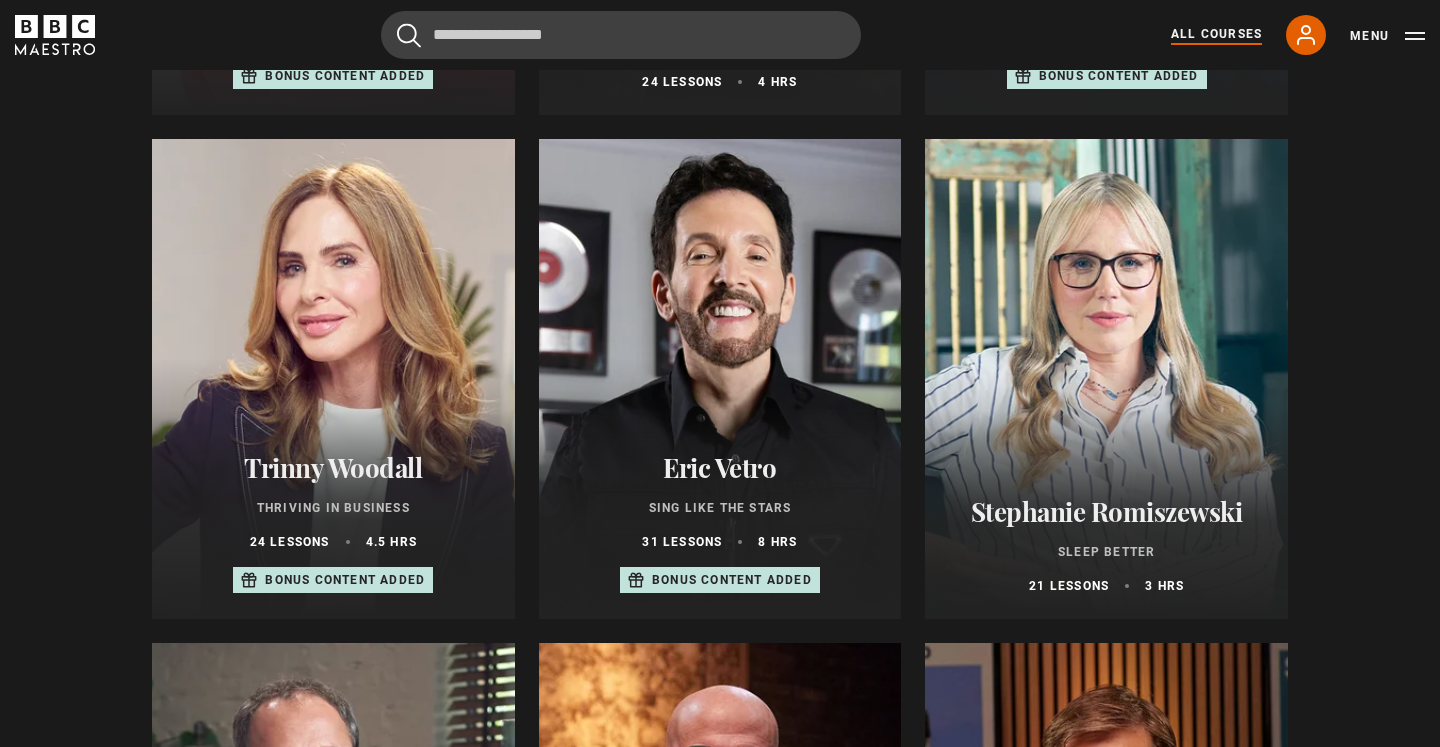 click on "Eric Vetro" at bounding box center (720, 467) 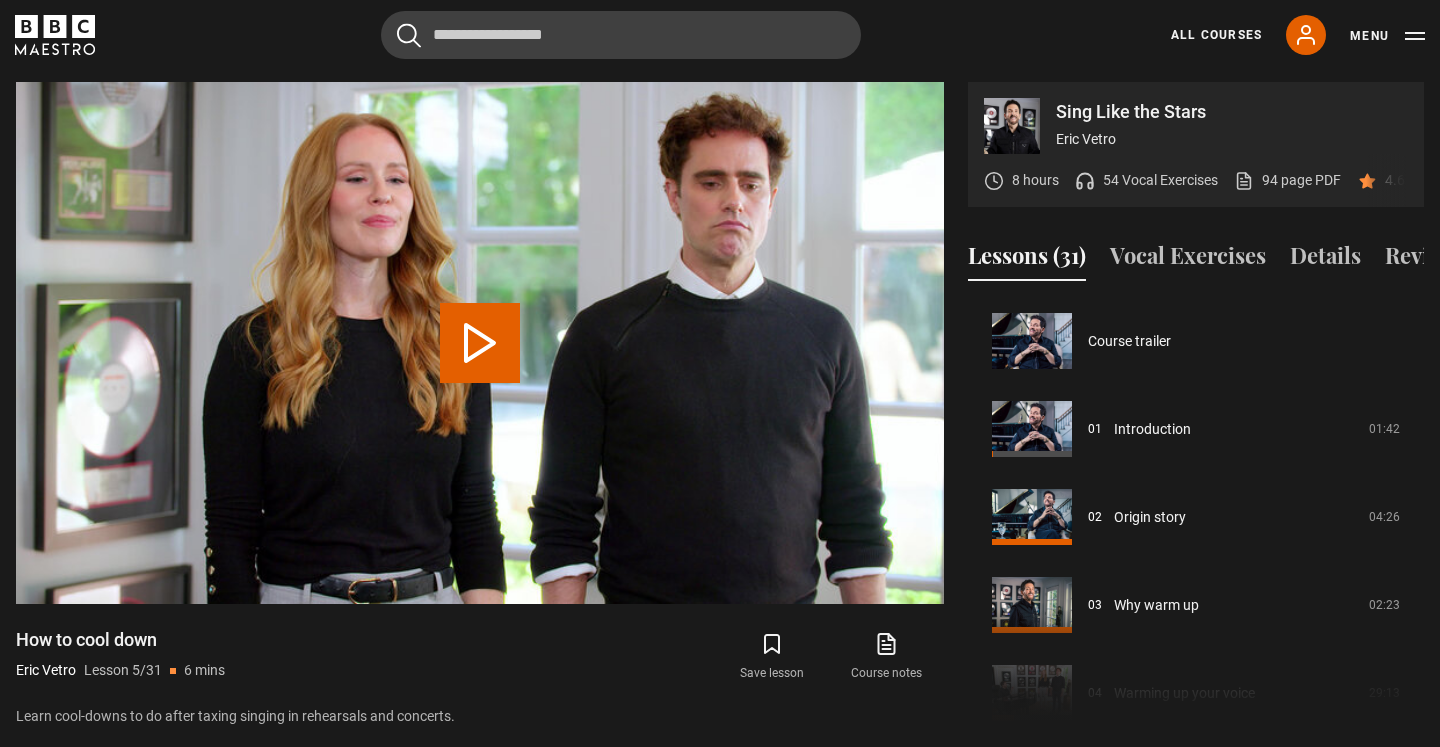 scroll, scrollTop: 955, scrollLeft: 0, axis: vertical 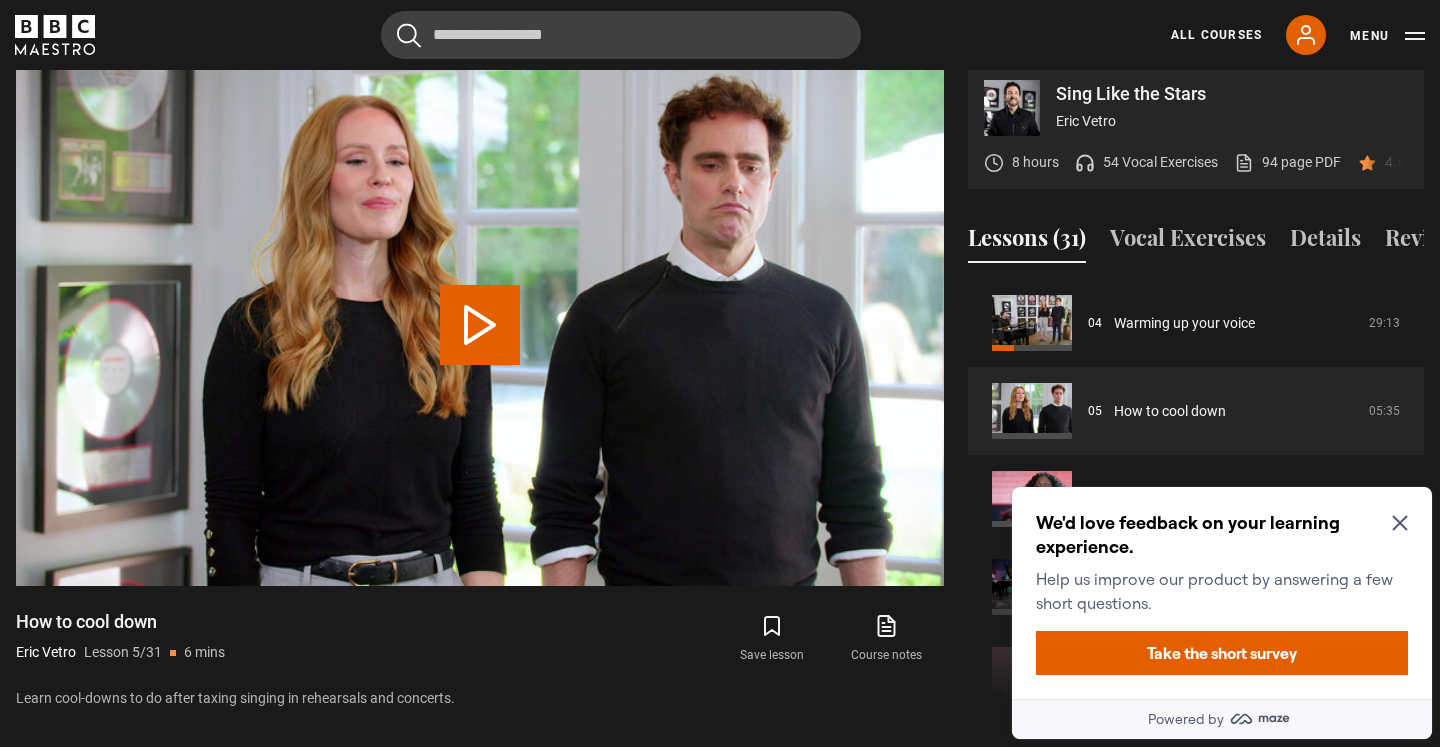 click 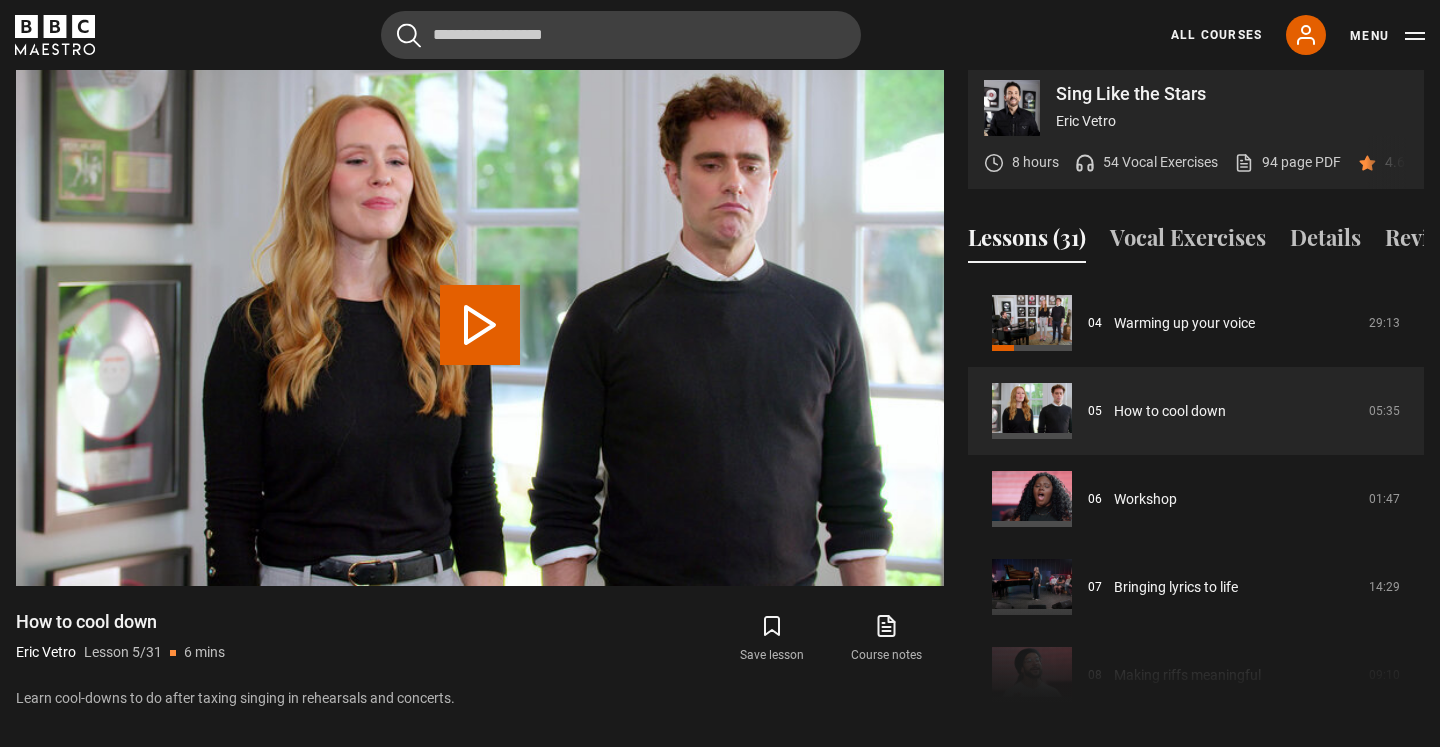 click on "Lessons (31)" at bounding box center (1027, 242) 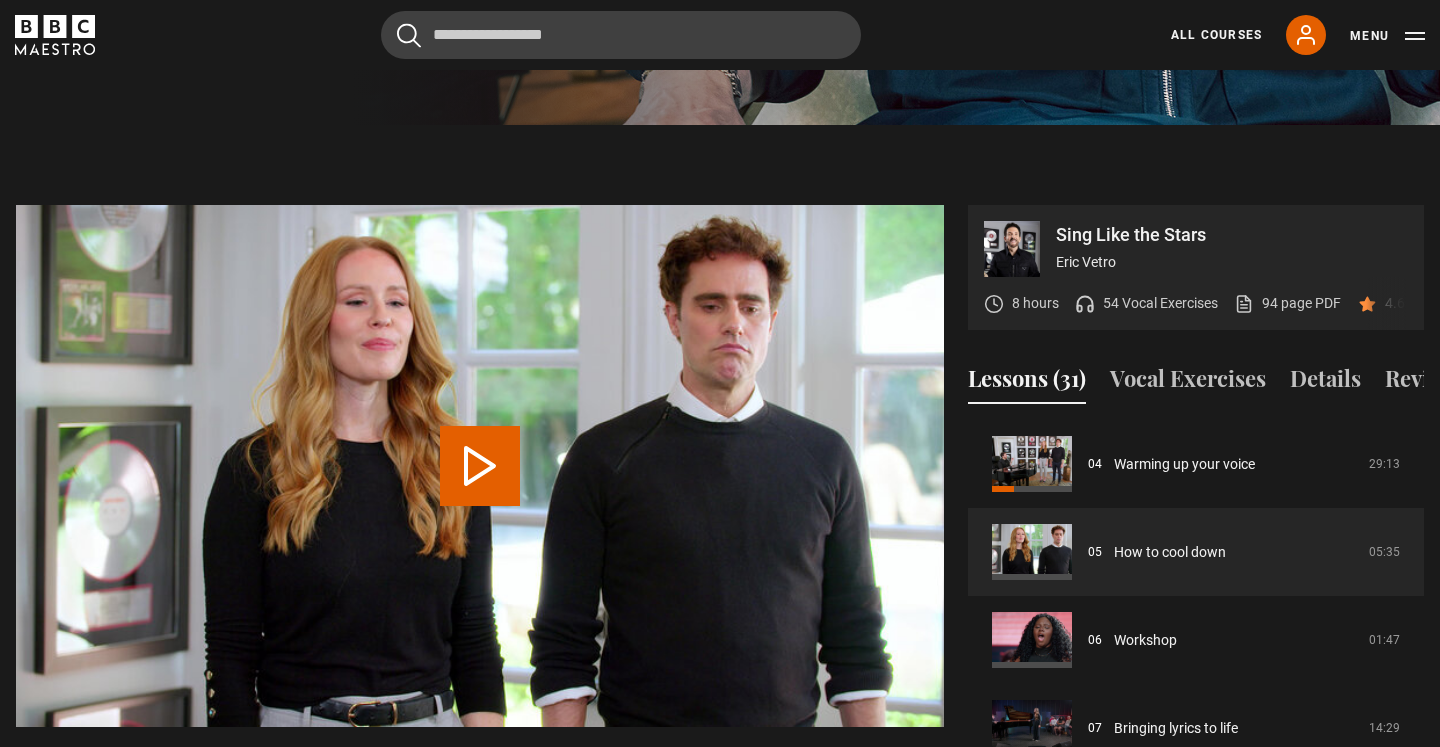 scroll, scrollTop: 916, scrollLeft: 0, axis: vertical 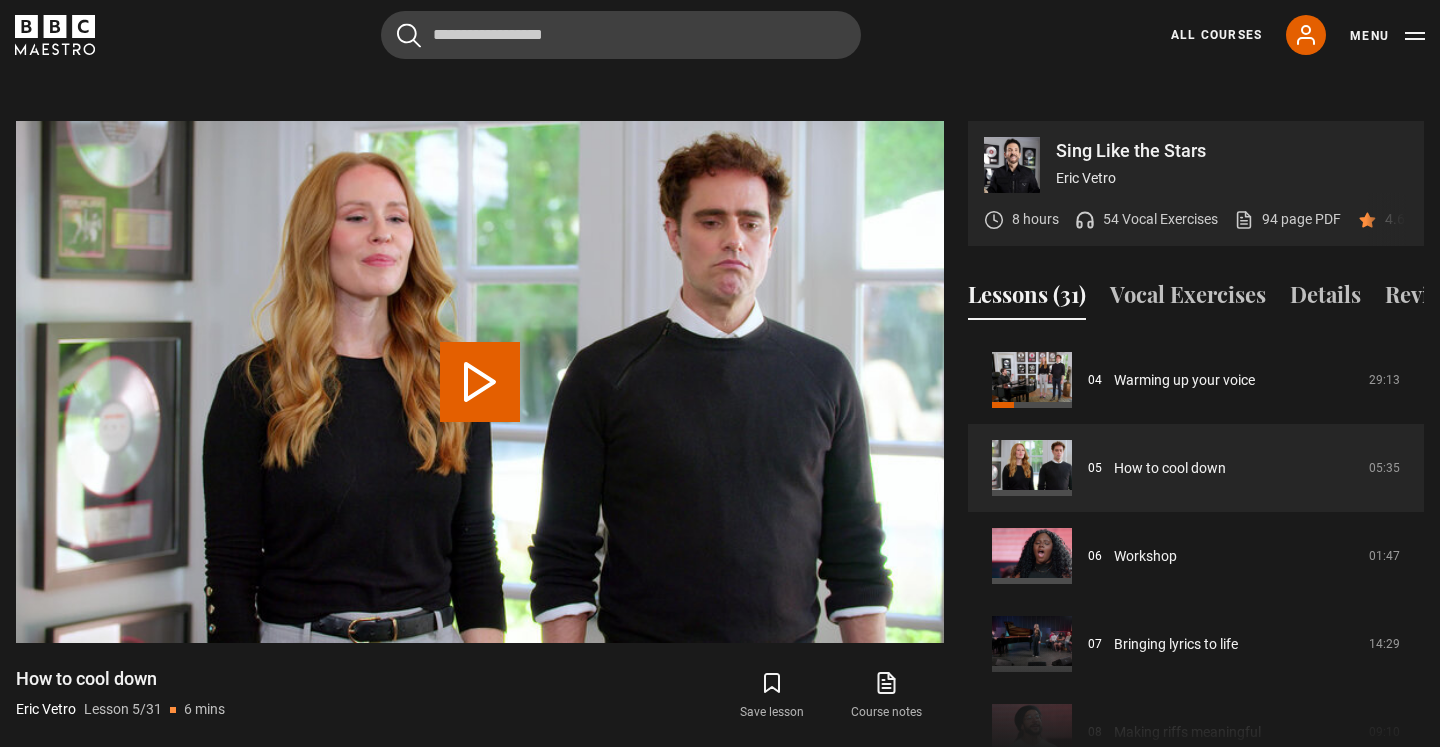 click at bounding box center (1012, 165) 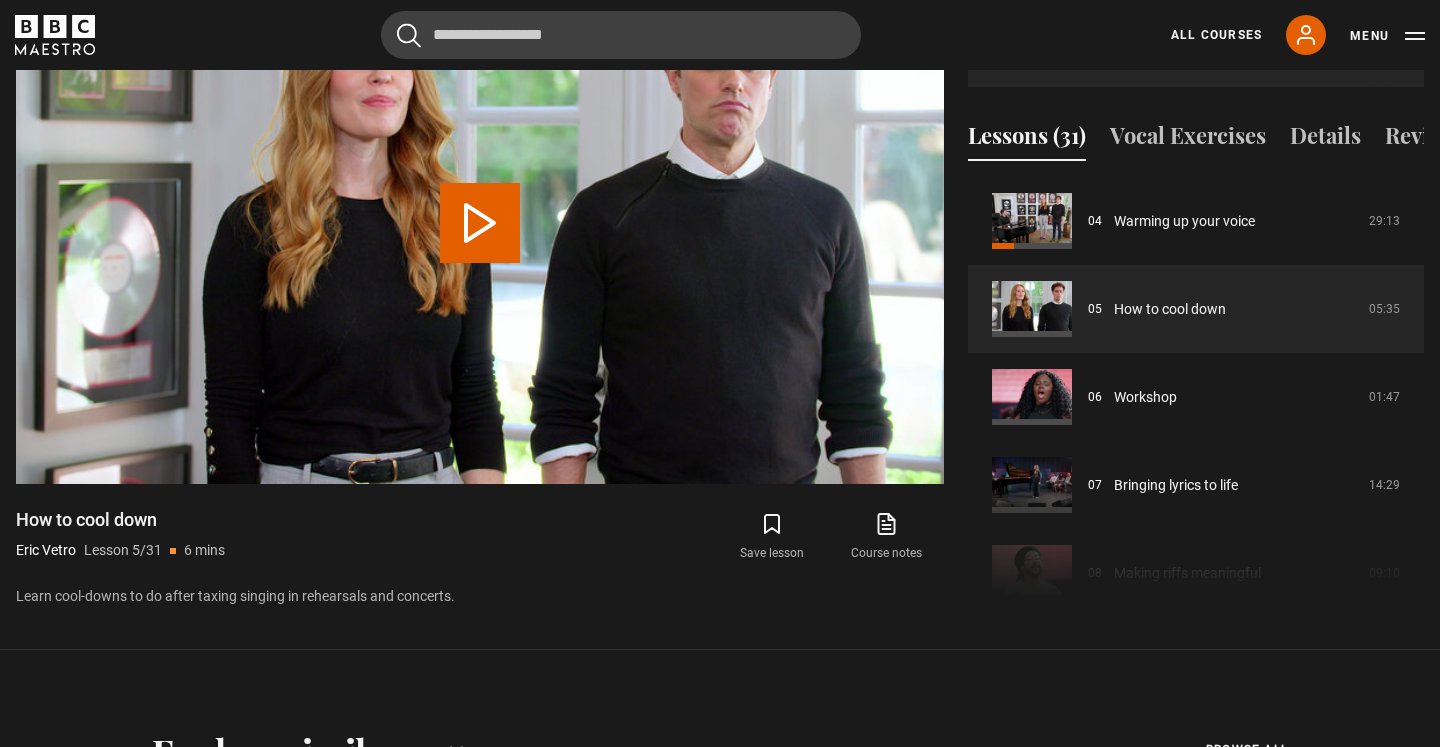 scroll, scrollTop: 1039, scrollLeft: 0, axis: vertical 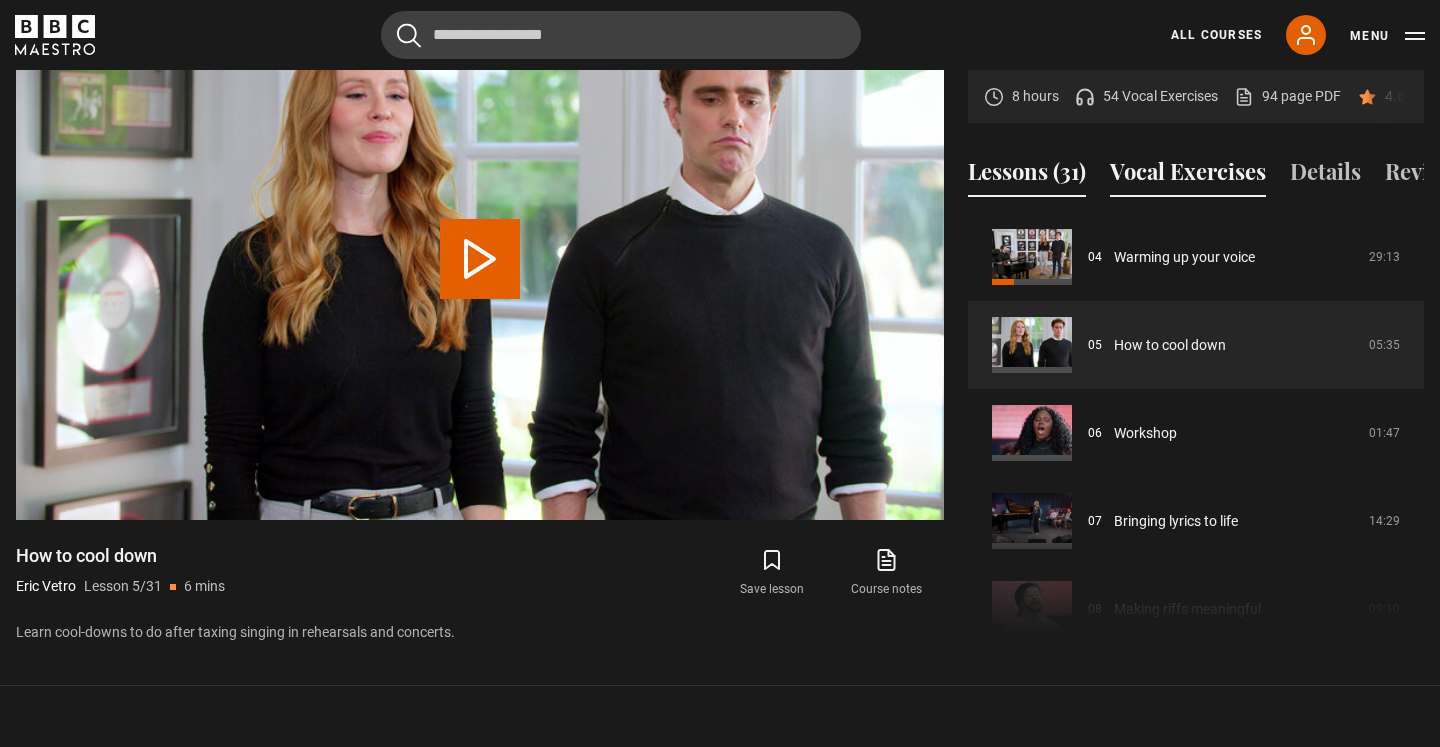 click on "Vocal Exercises" at bounding box center (1188, 176) 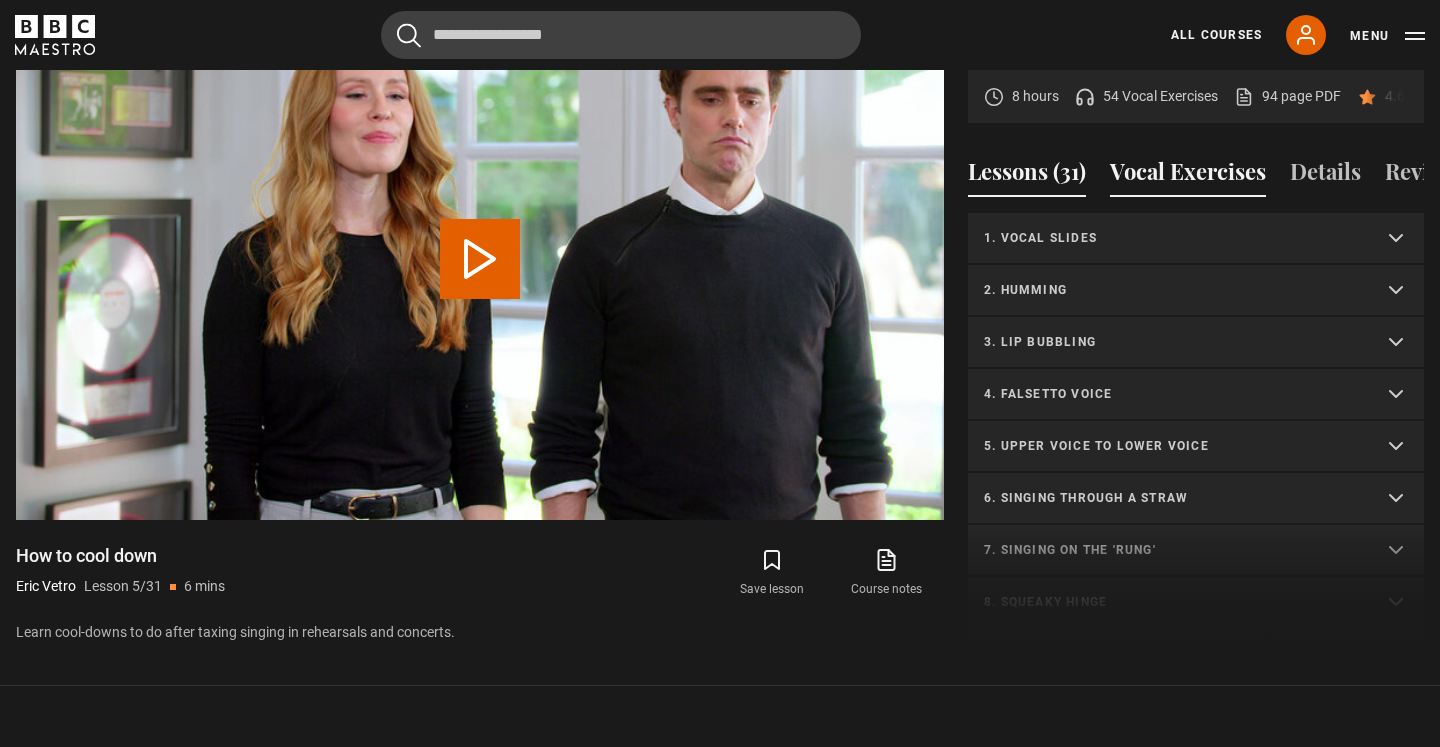 click on "Lessons (31)" at bounding box center [1027, 176] 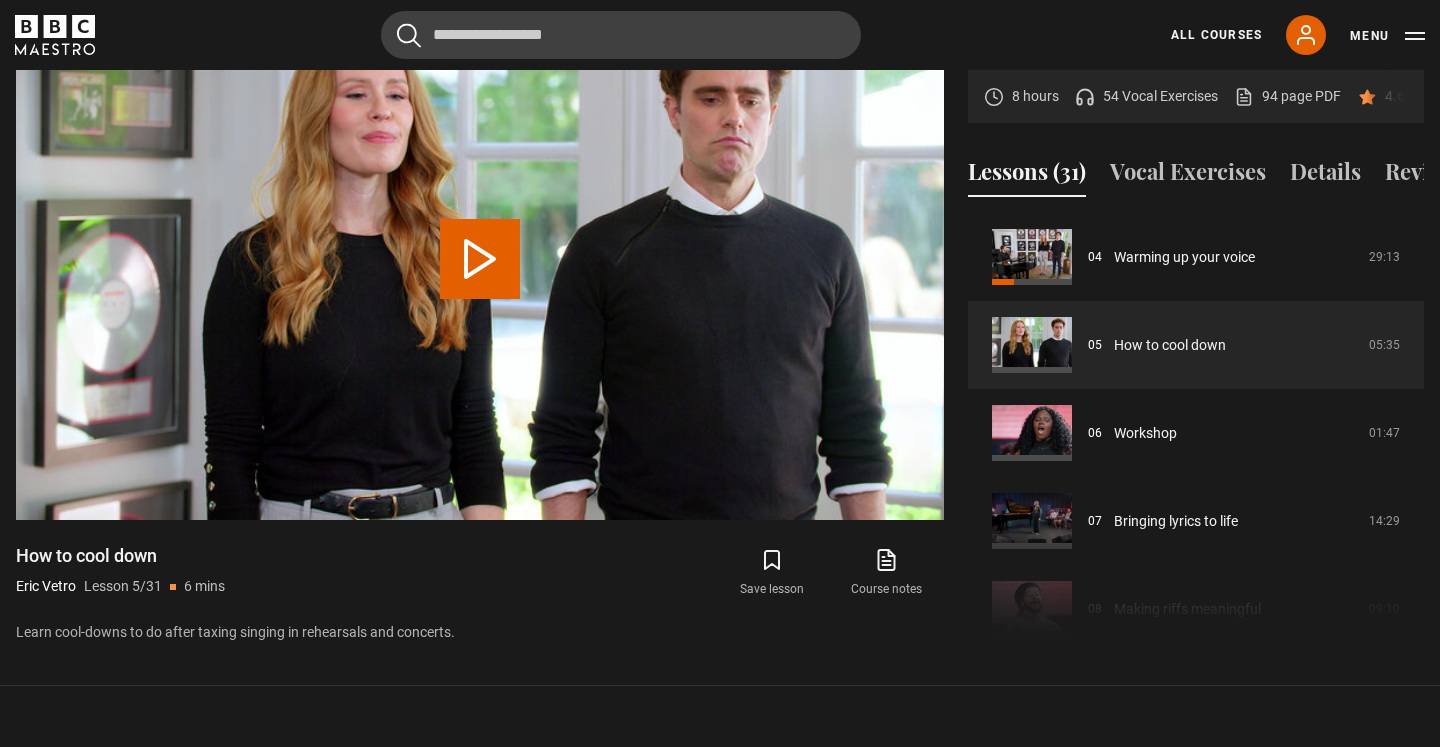 click on "Lessons (31)" at bounding box center [1027, 176] 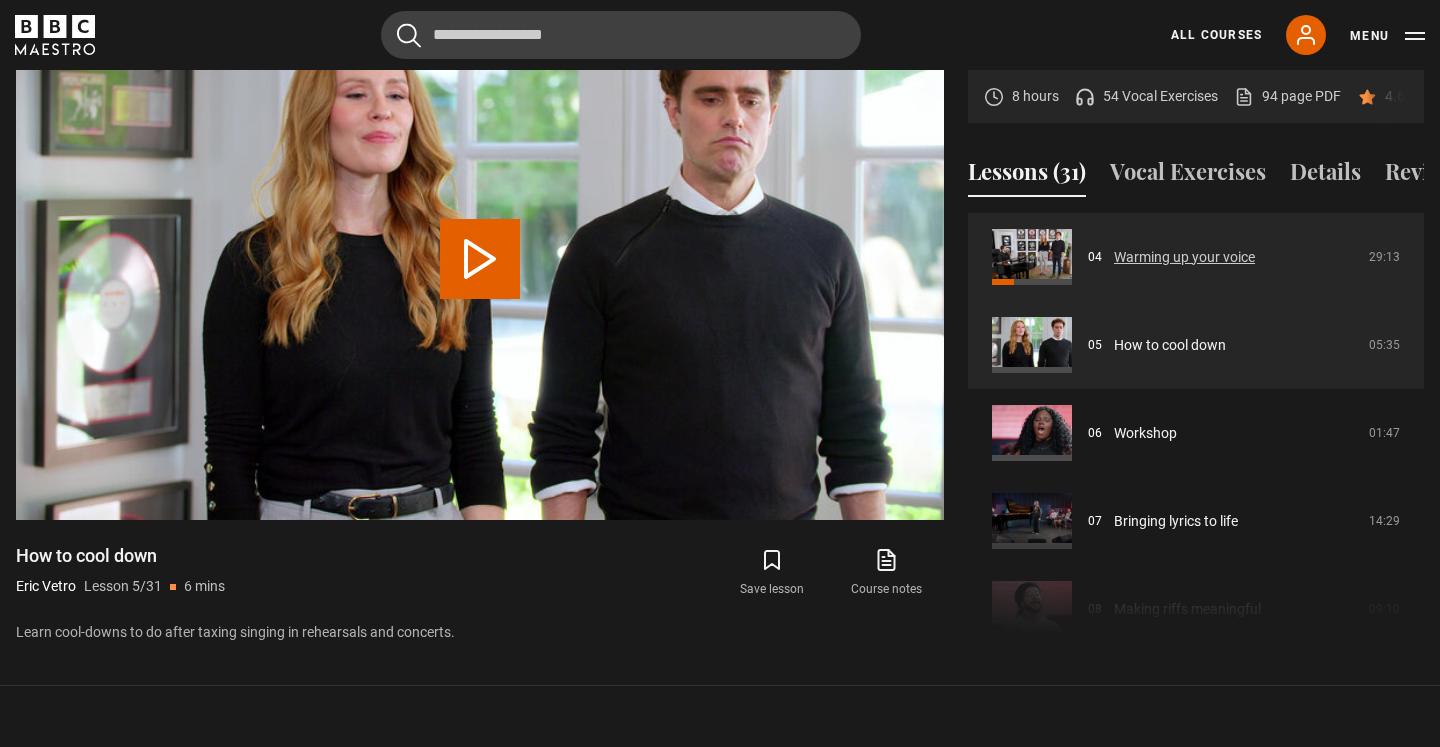 click on "Warming up your voice" at bounding box center (1184, 257) 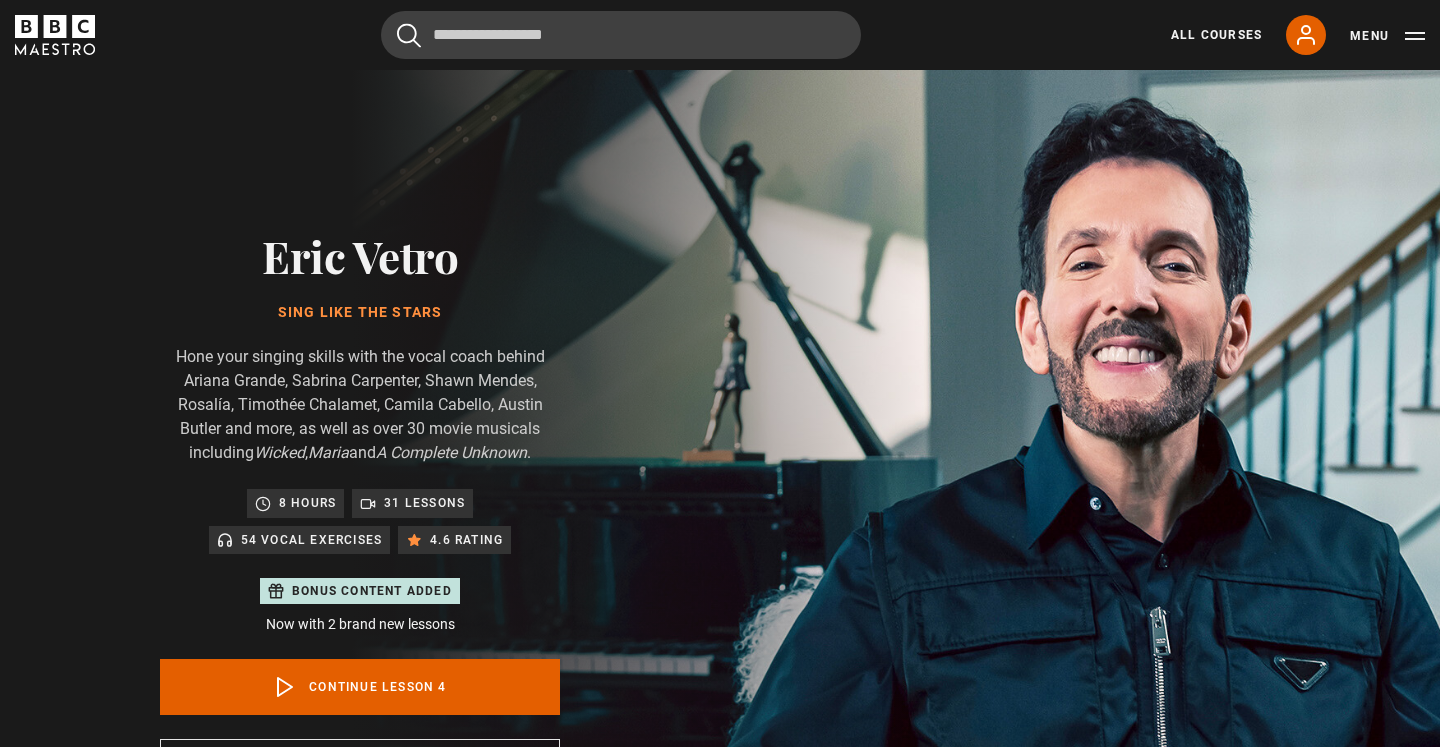 scroll, scrollTop: 955, scrollLeft: 0, axis: vertical 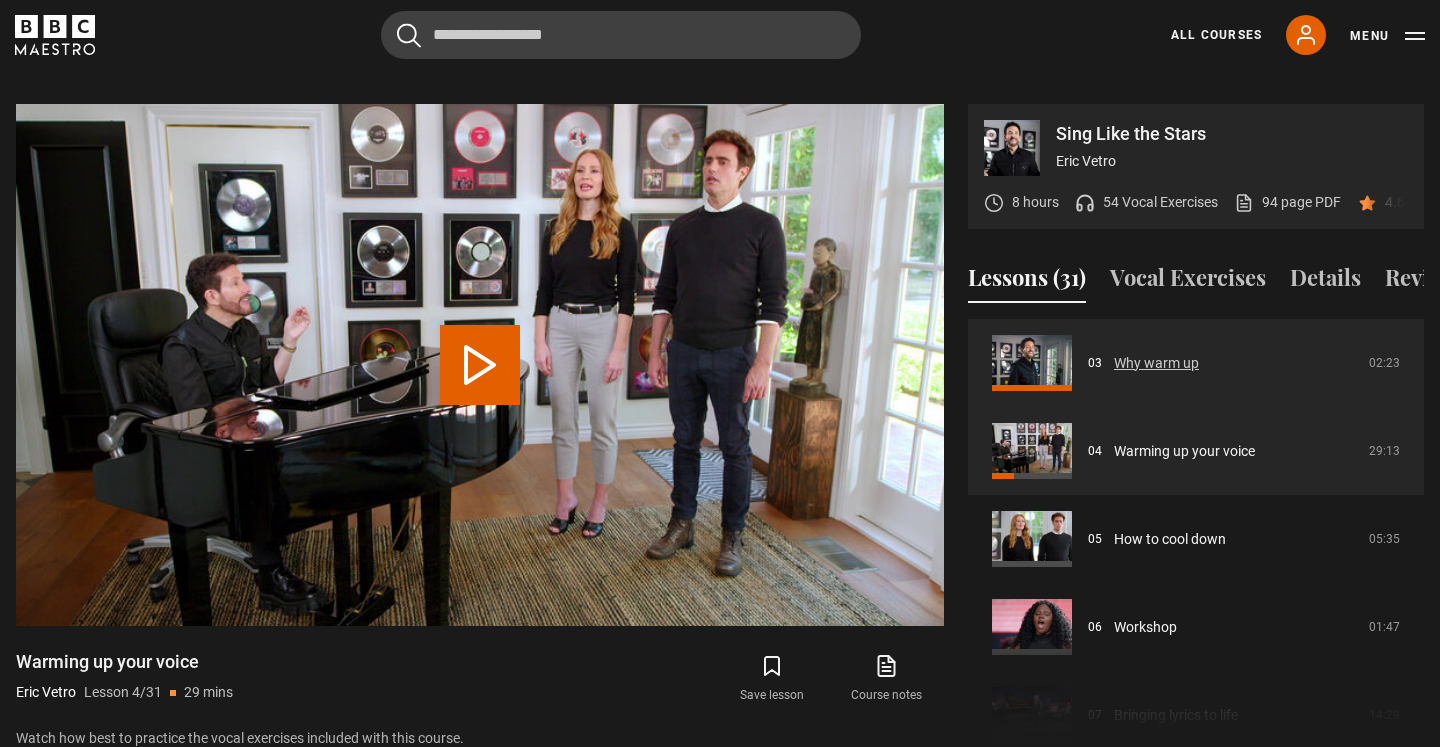 click on "Why warm up" at bounding box center (1156, 363) 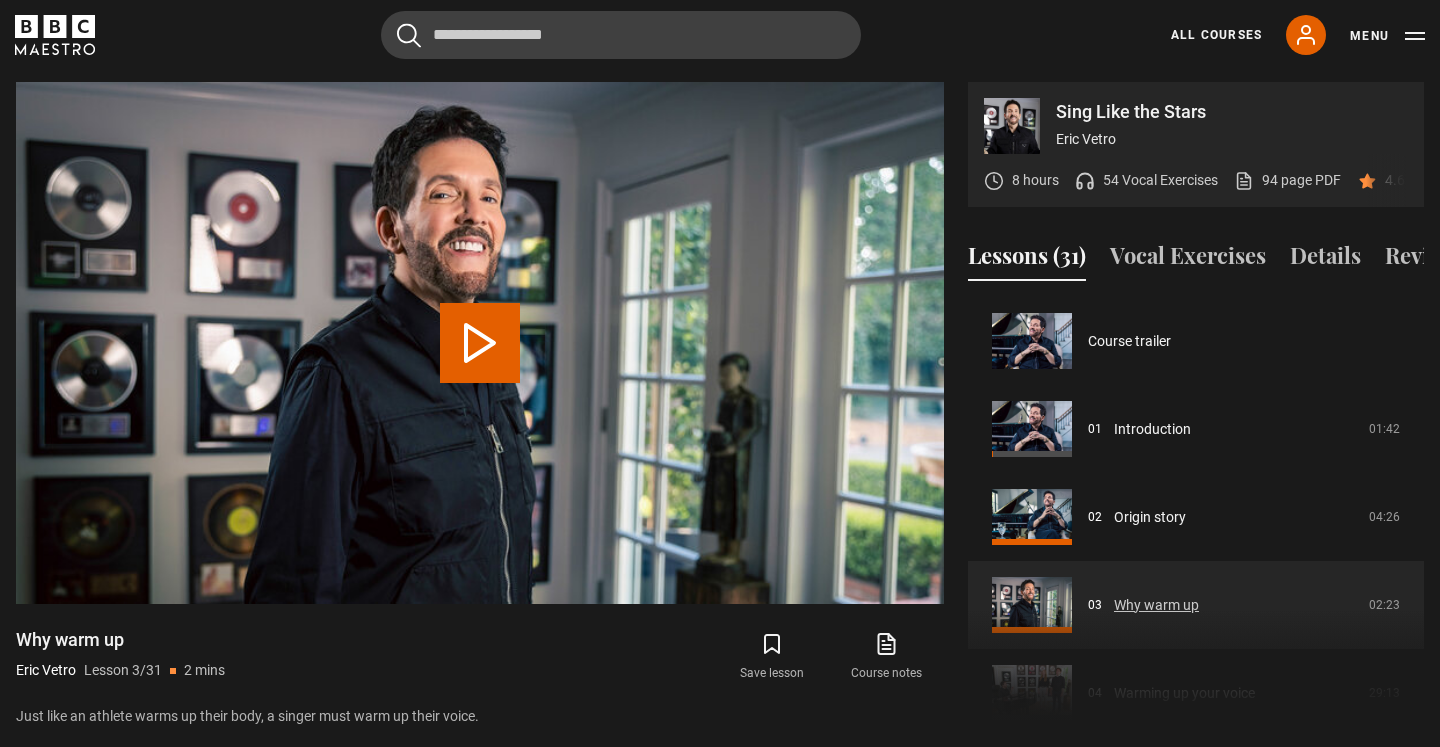 scroll, scrollTop: 955, scrollLeft: 0, axis: vertical 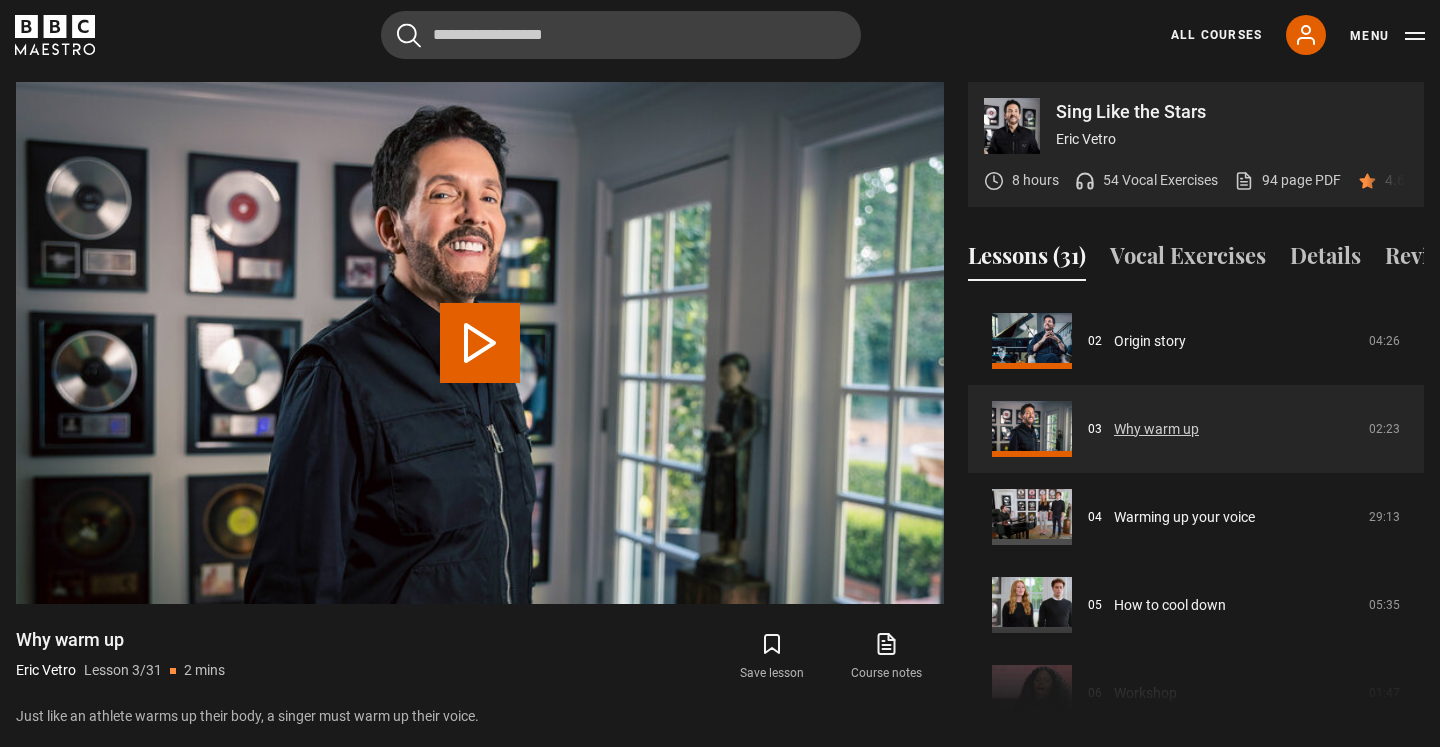 click on "Why warm up" at bounding box center [1156, 429] 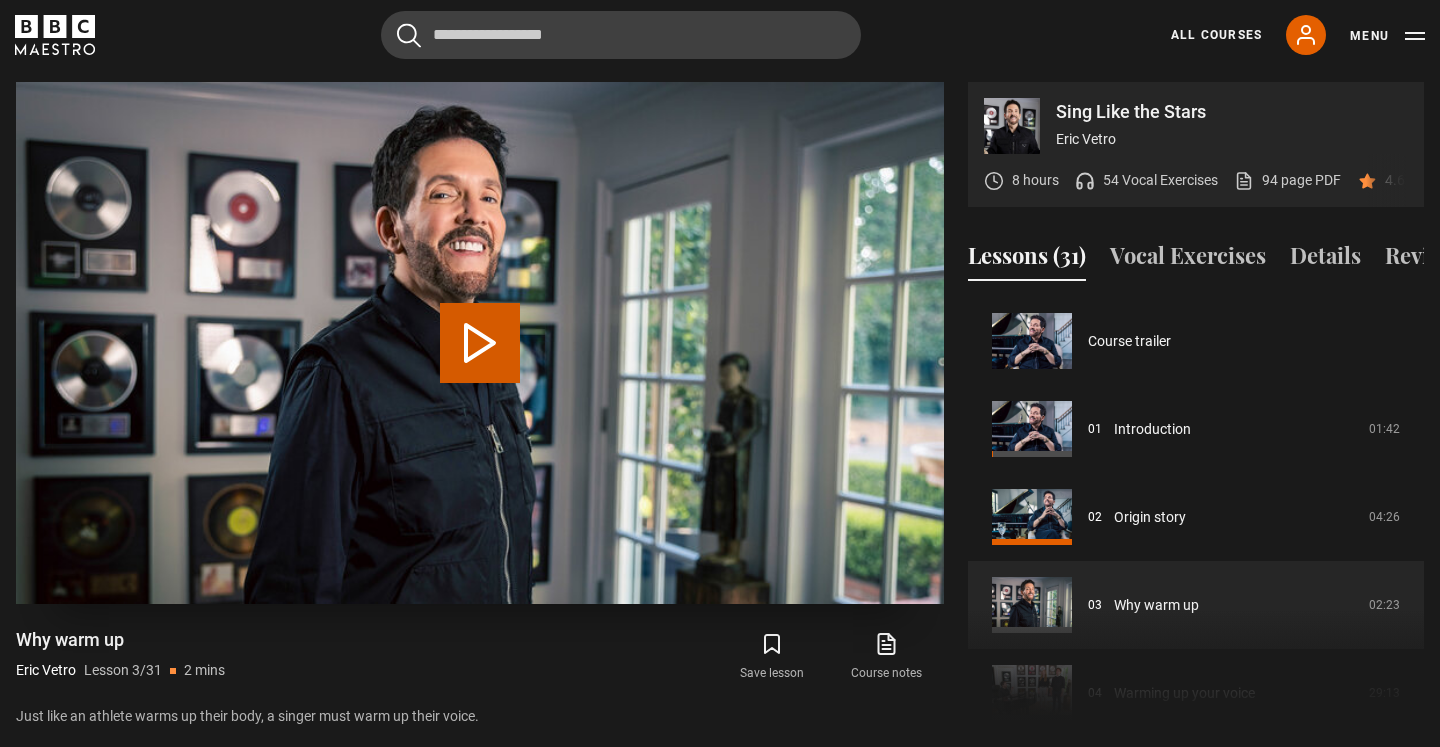 click on "Play Lesson Why warm up" at bounding box center [480, 343] 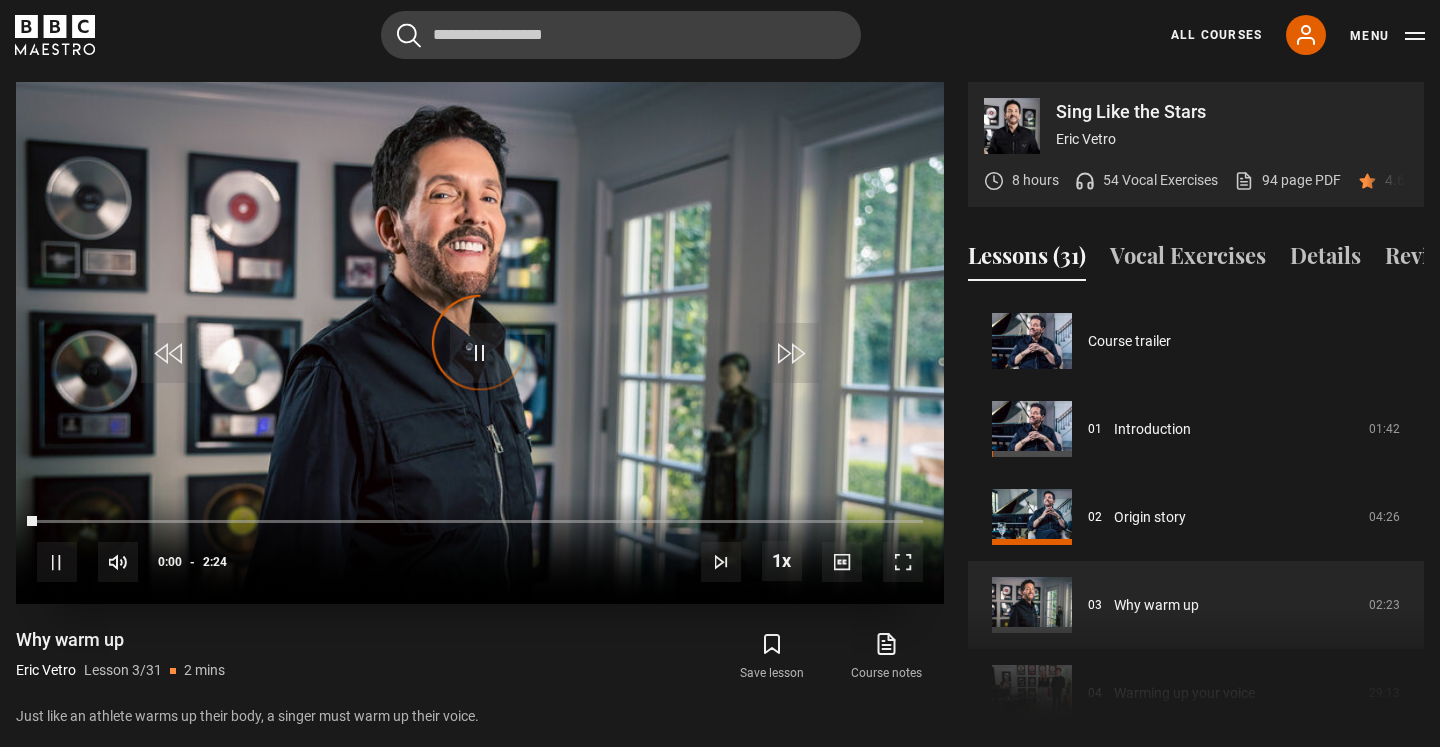 scroll, scrollTop: 176, scrollLeft: 0, axis: vertical 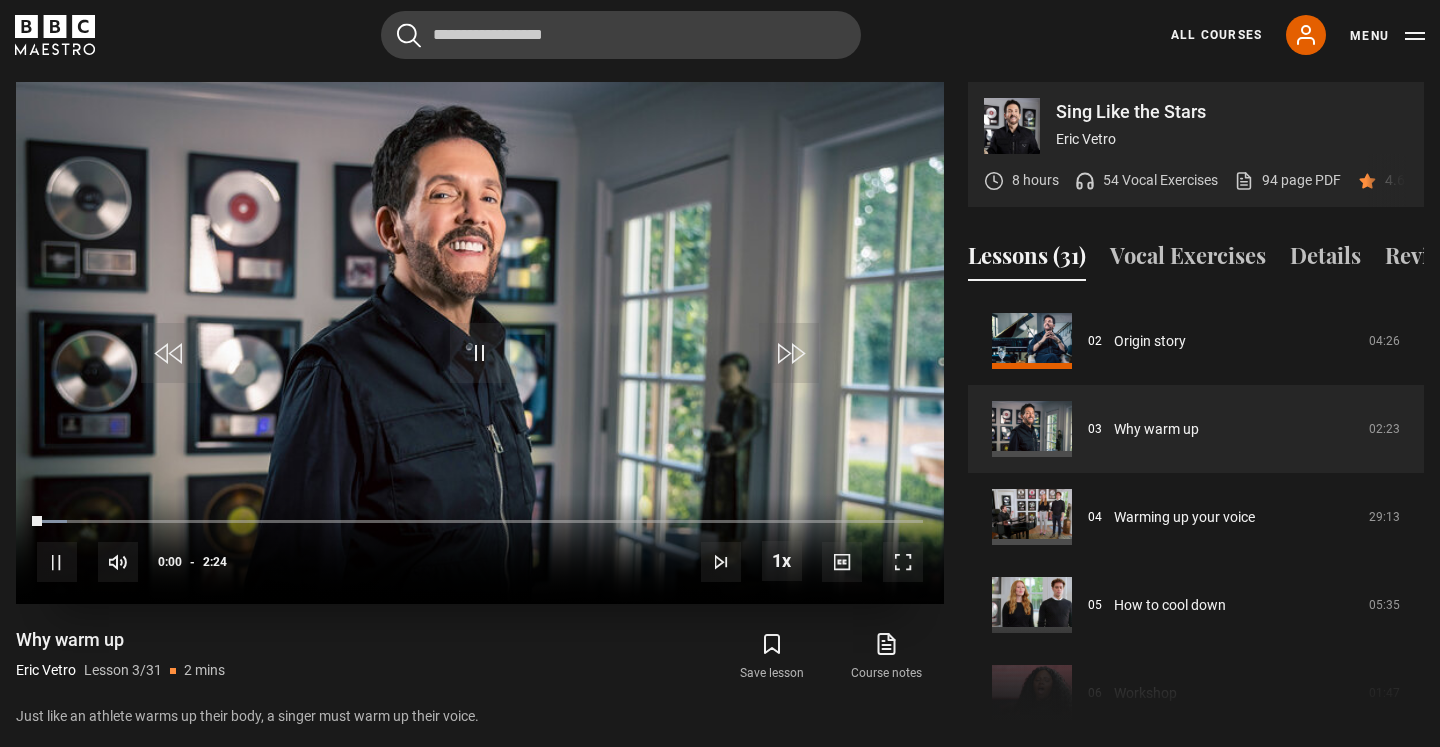 click at bounding box center (903, 562) 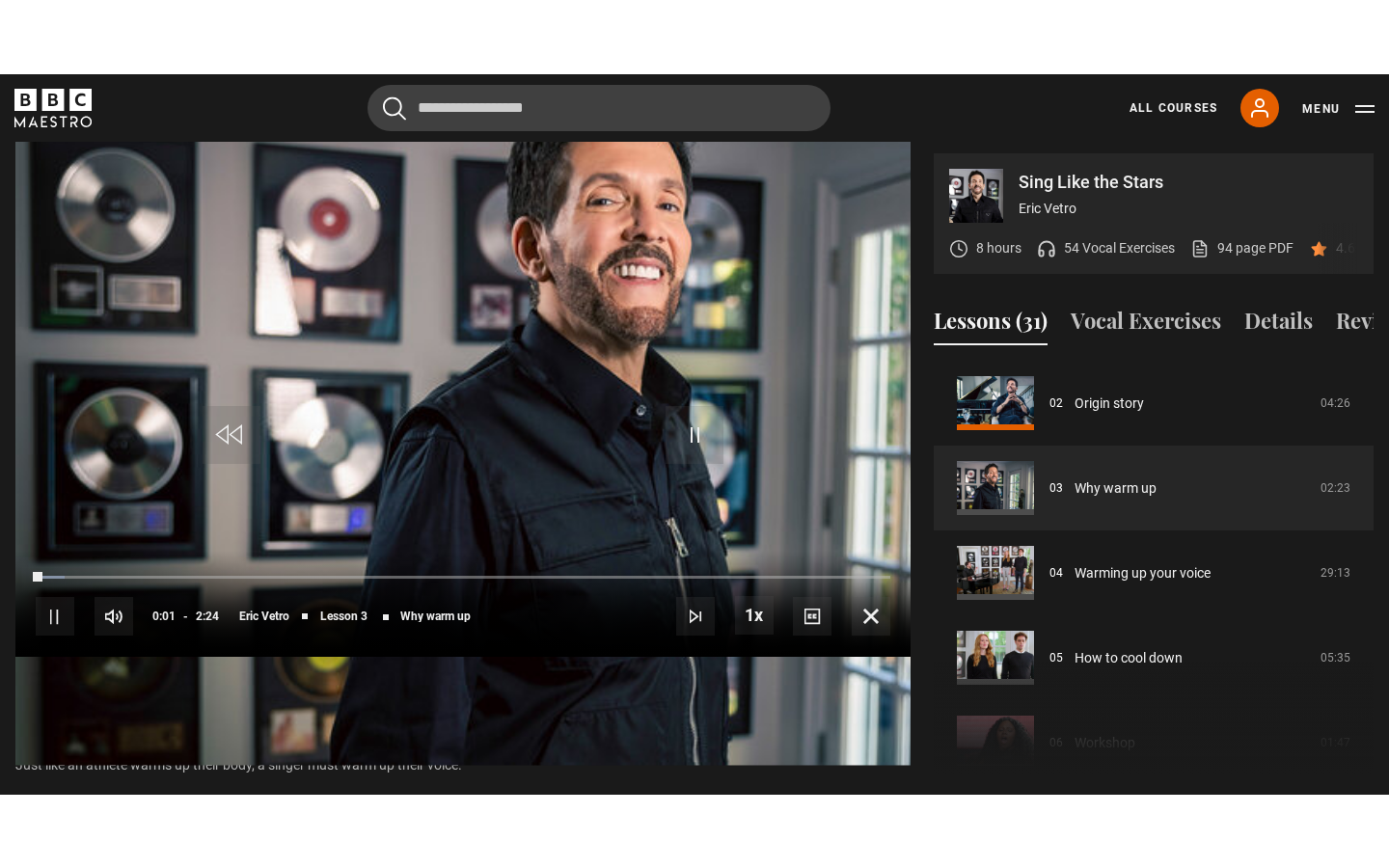 scroll, scrollTop: 0, scrollLeft: 0, axis: both 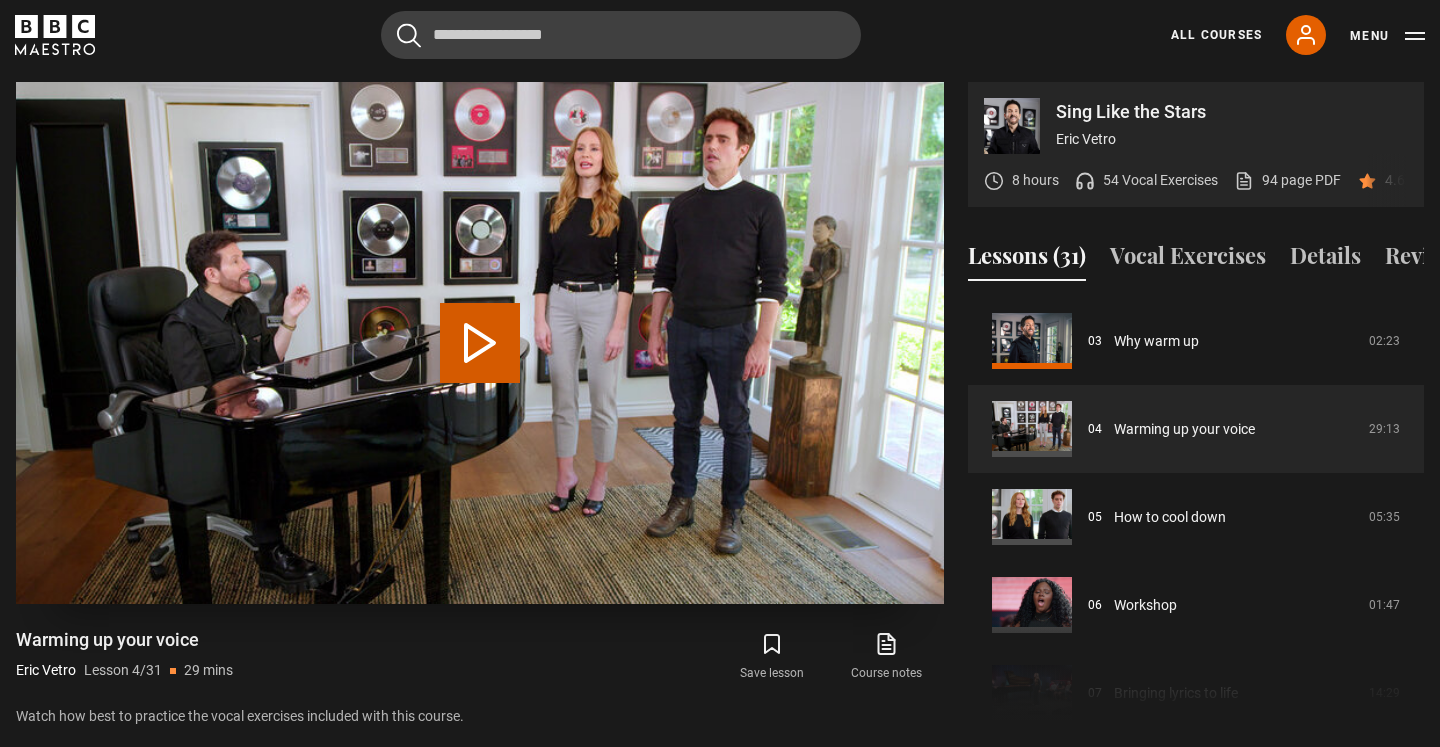 click on "Play Lesson Warming up your voice" at bounding box center [480, 343] 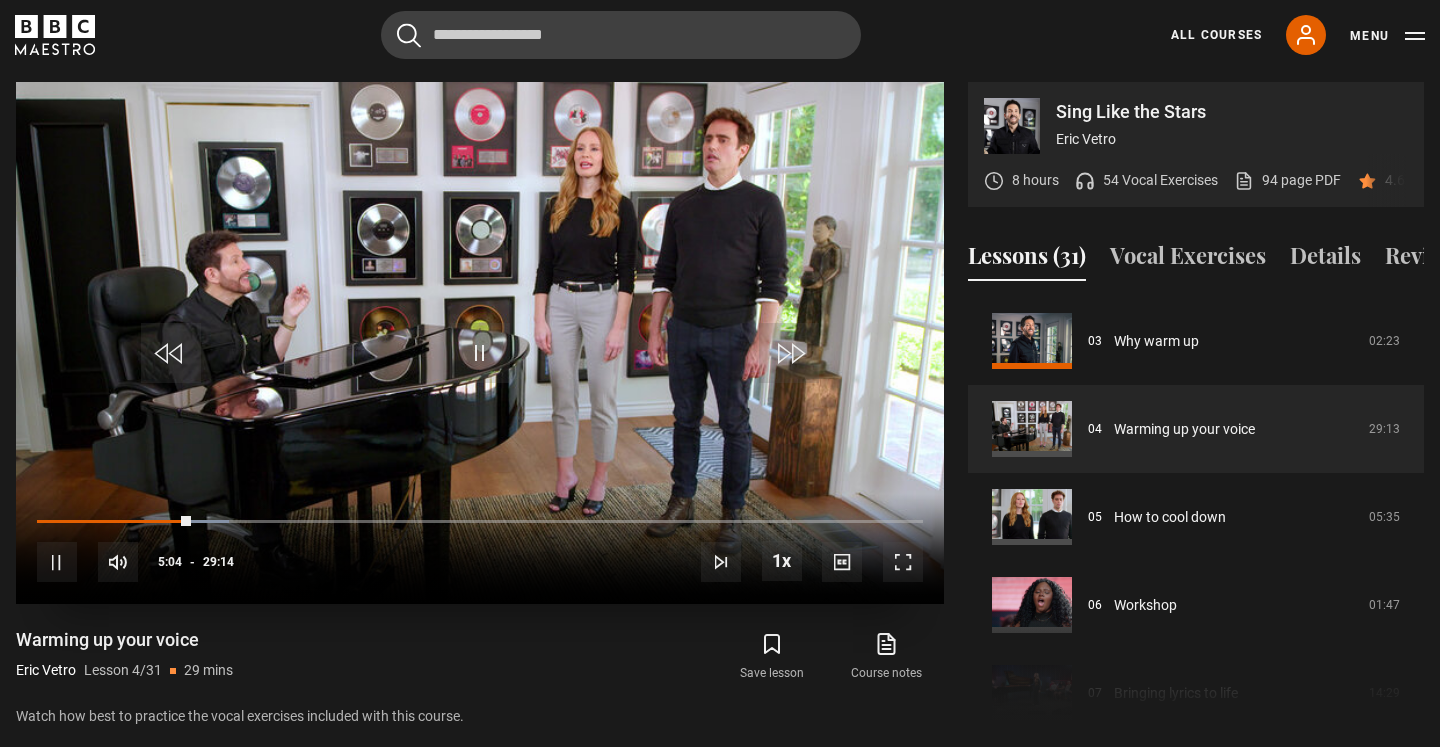 click at bounding box center (903, 562) 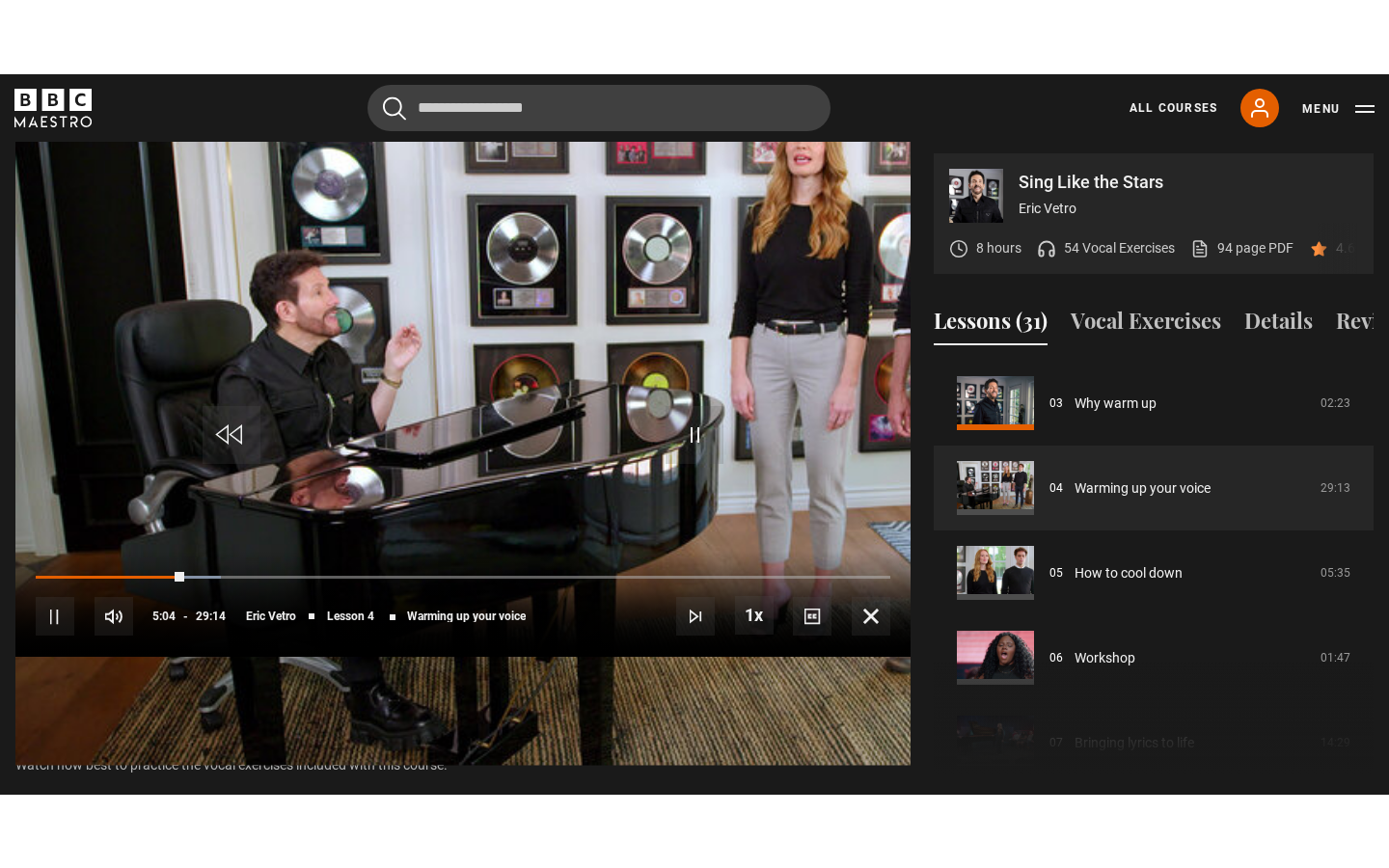 scroll, scrollTop: 0, scrollLeft: 0, axis: both 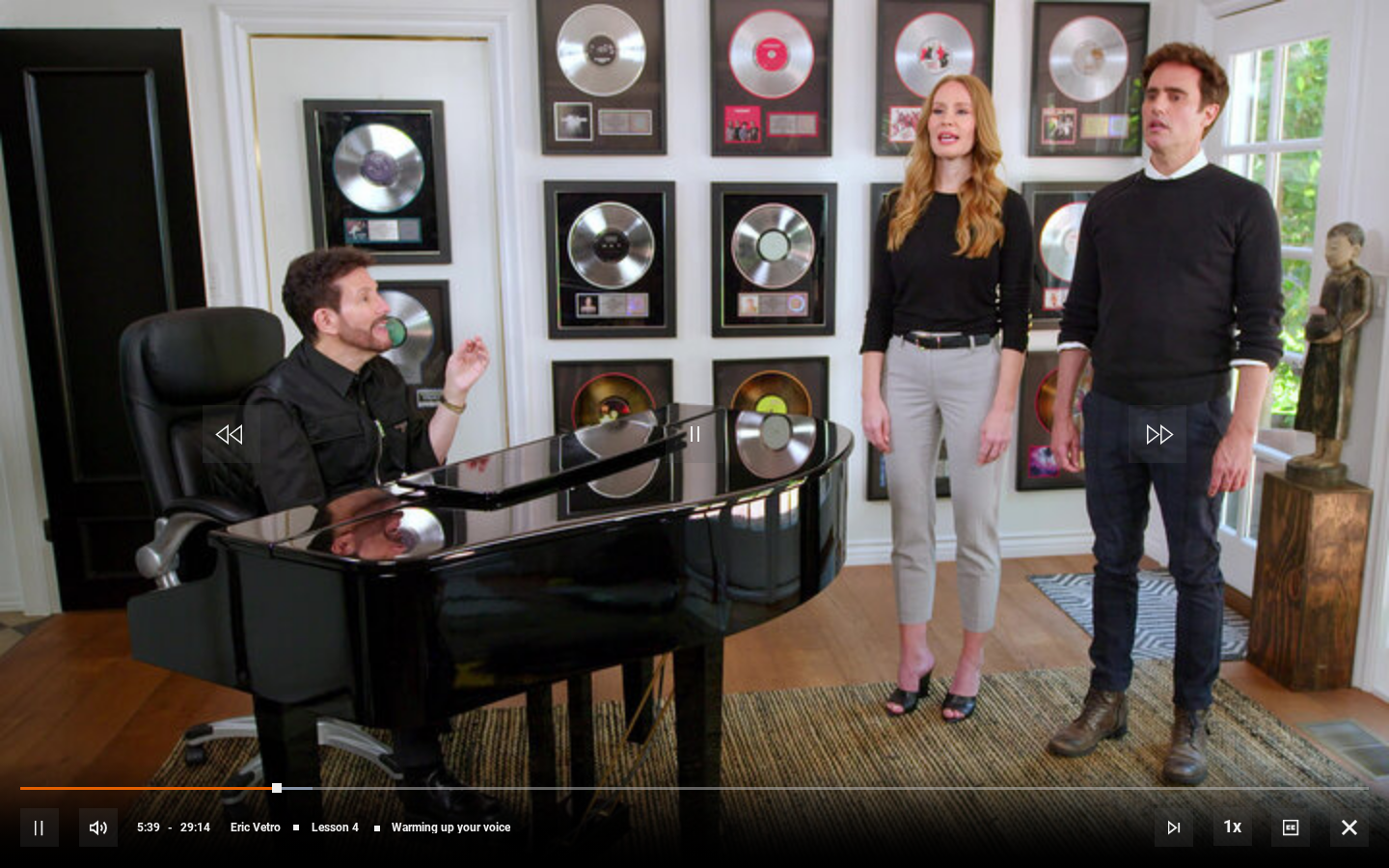 click at bounding box center (694, 434) 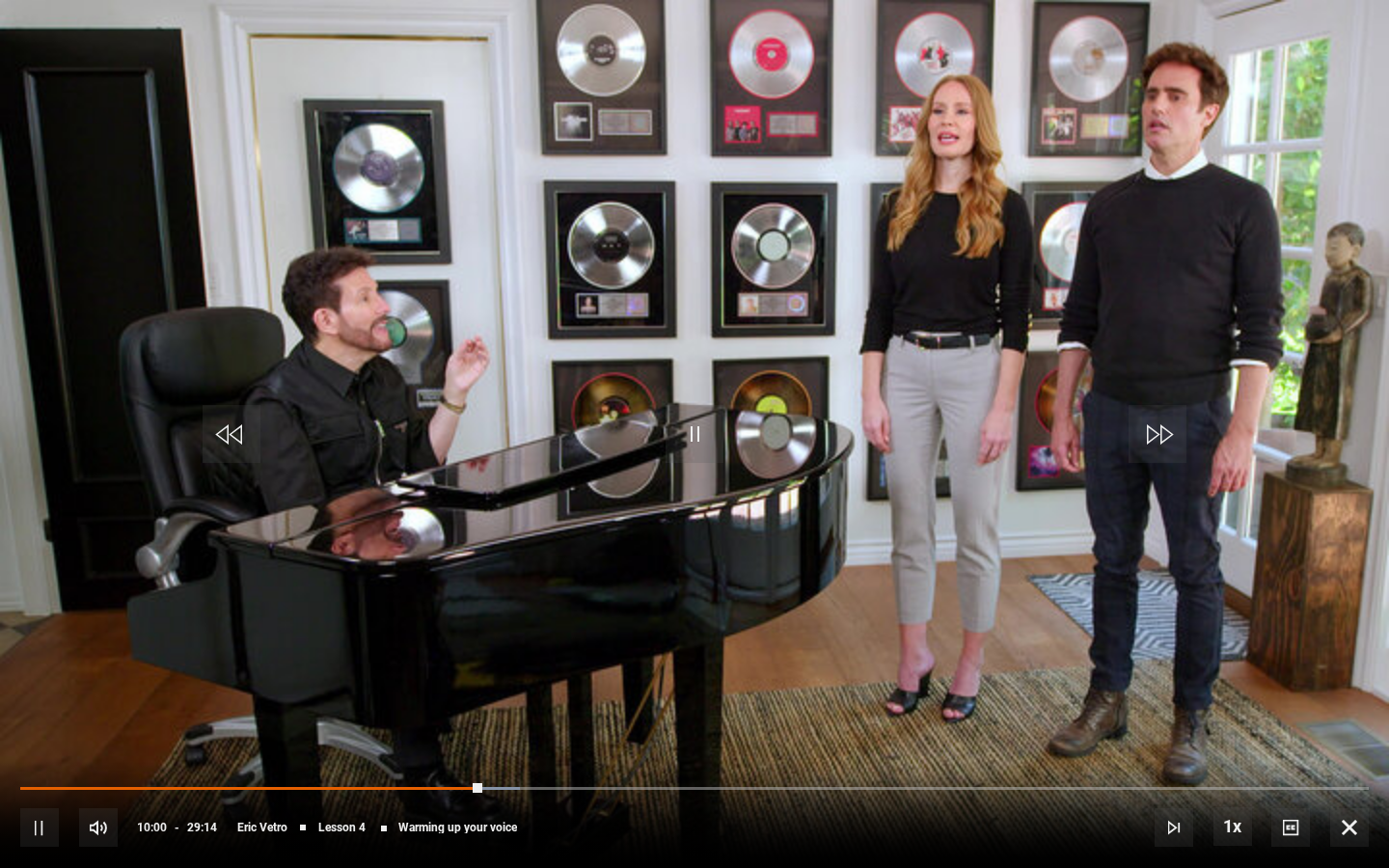 click at bounding box center (694, 434) 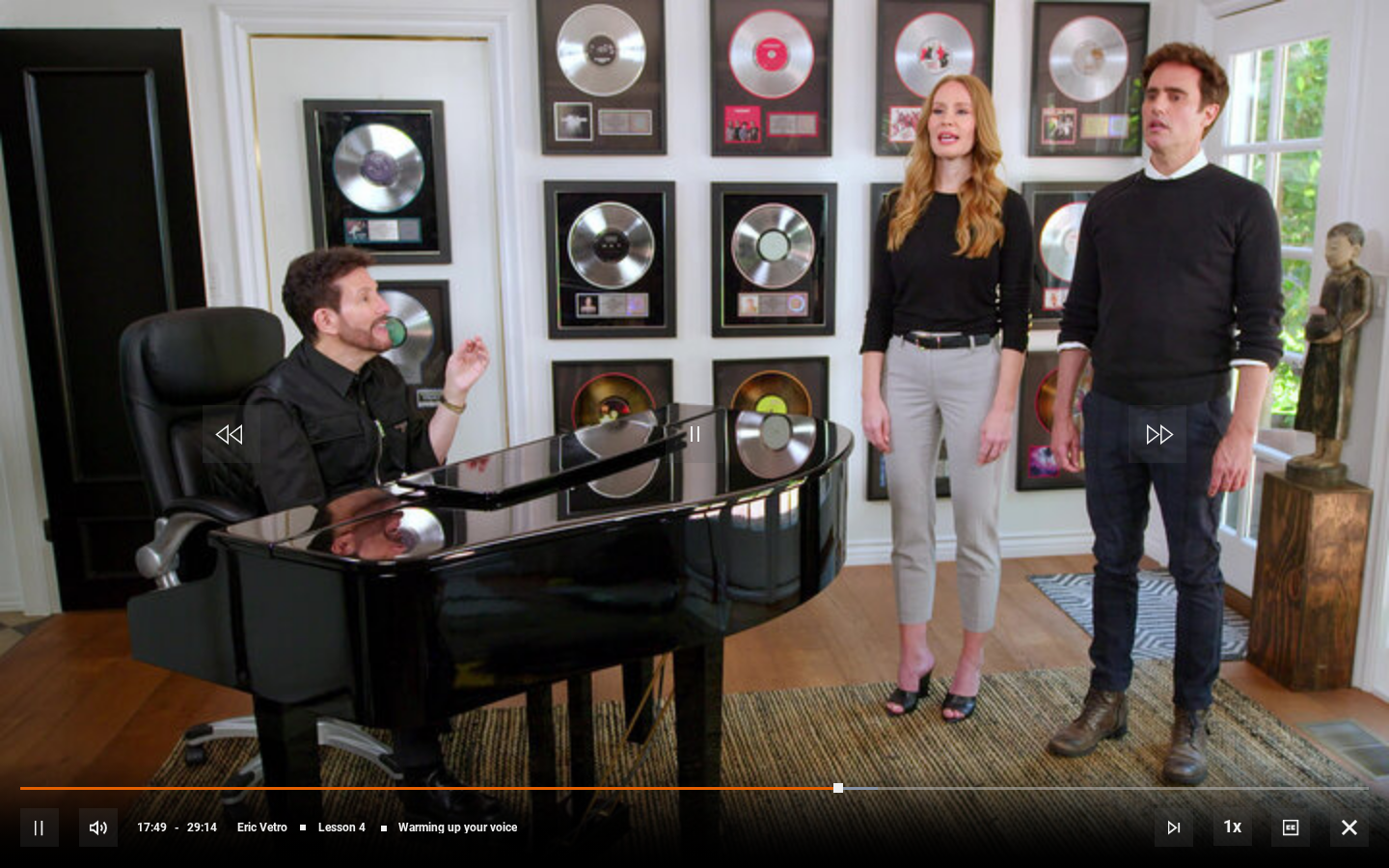 click at bounding box center (694, 434) 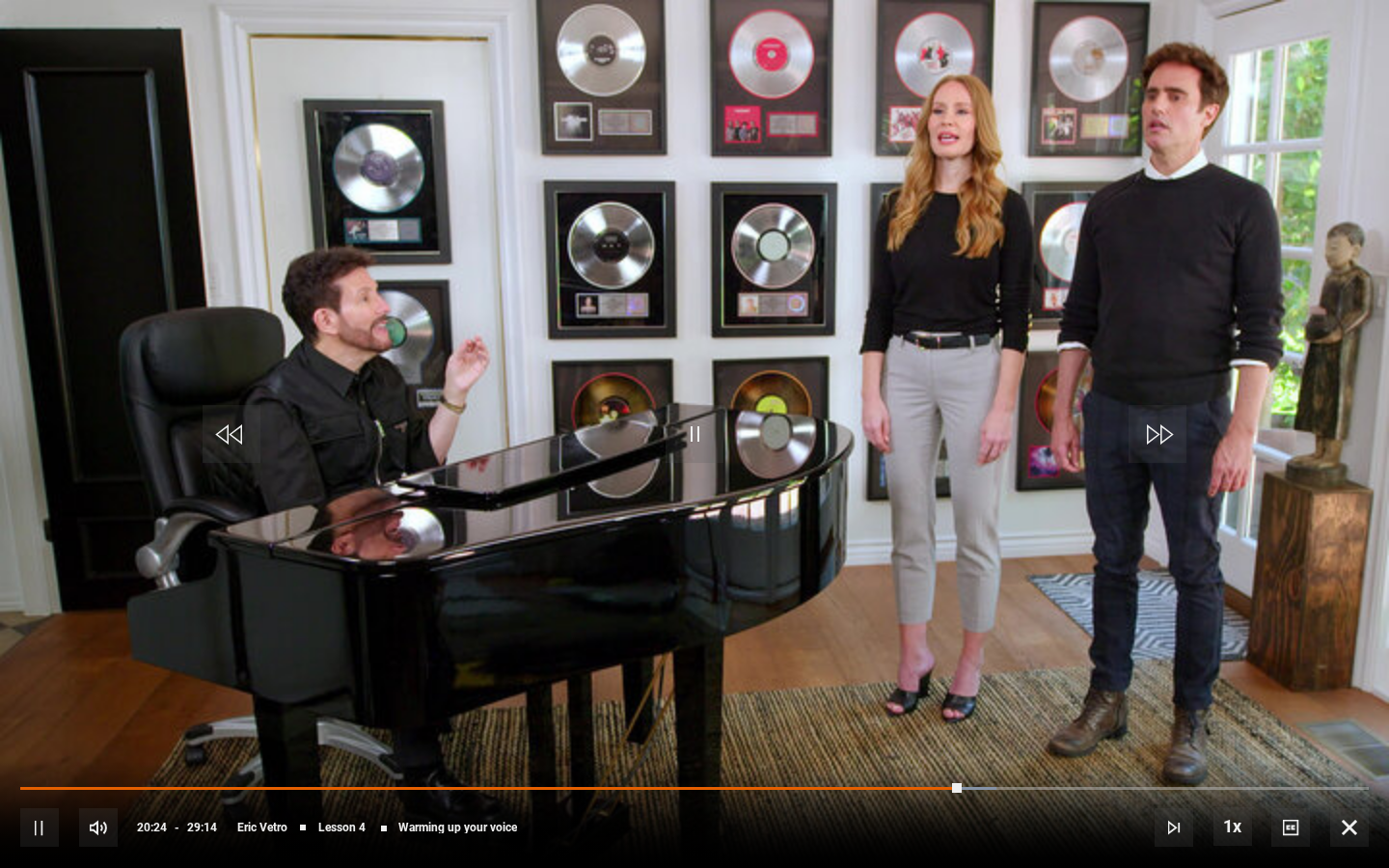 click at bounding box center (694, 434) 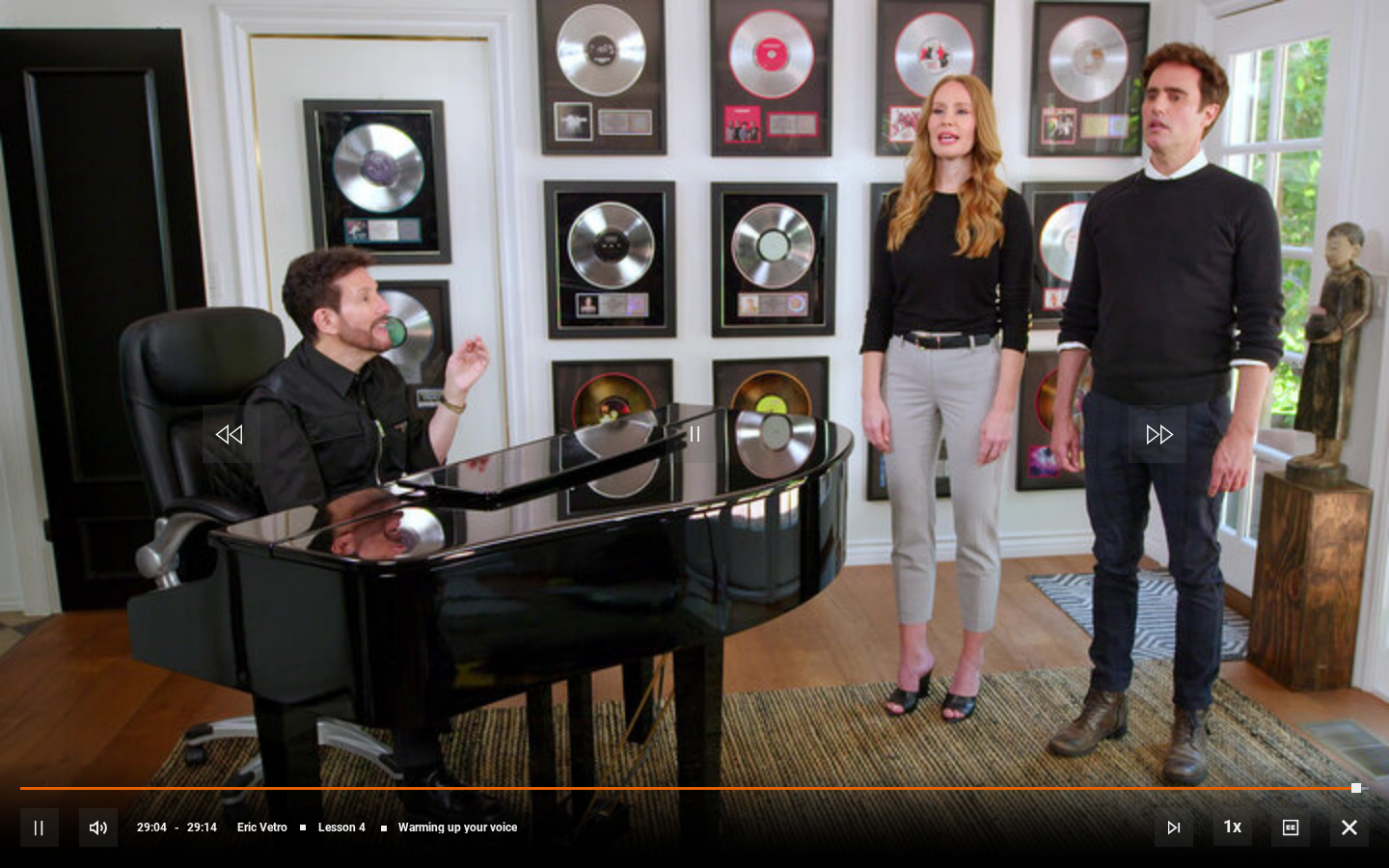 click at bounding box center [1349, 827] 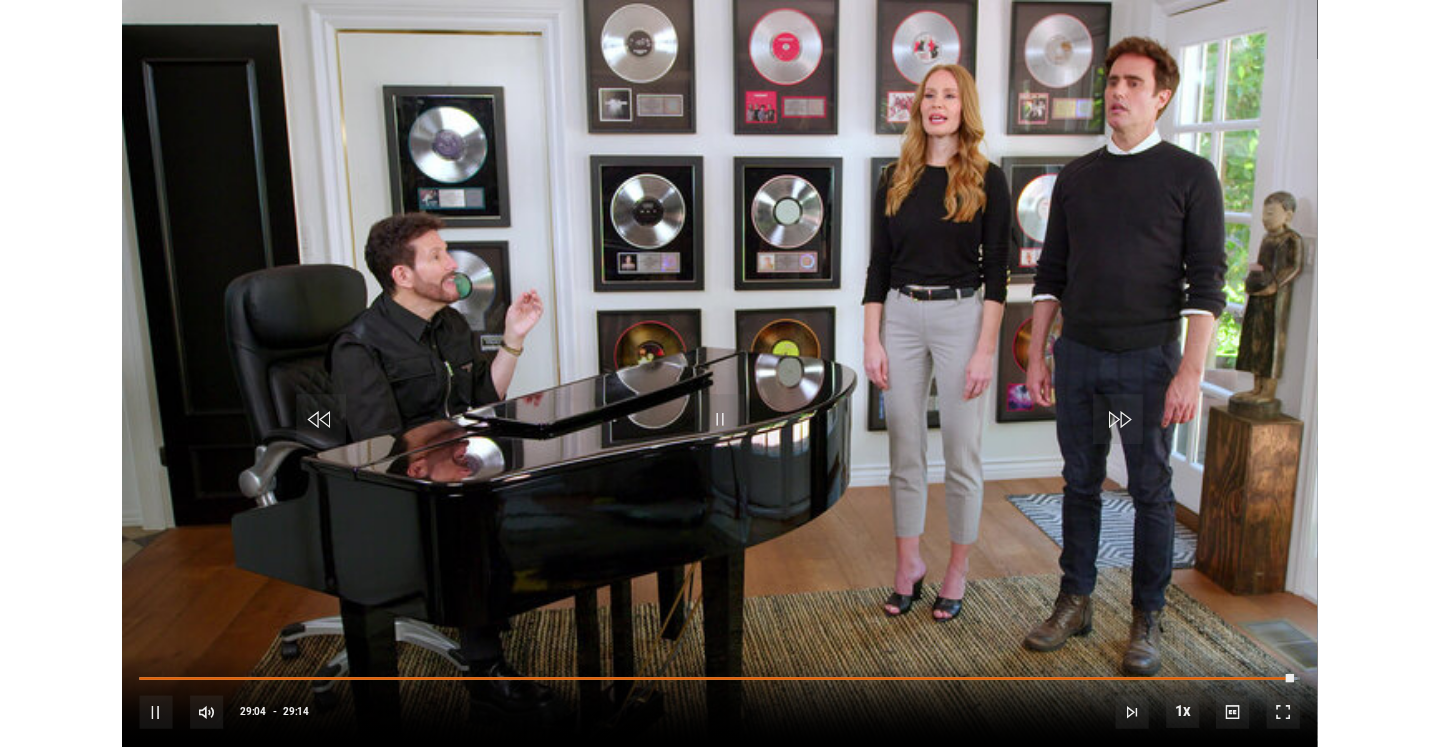 scroll, scrollTop: 955, scrollLeft: 0, axis: vertical 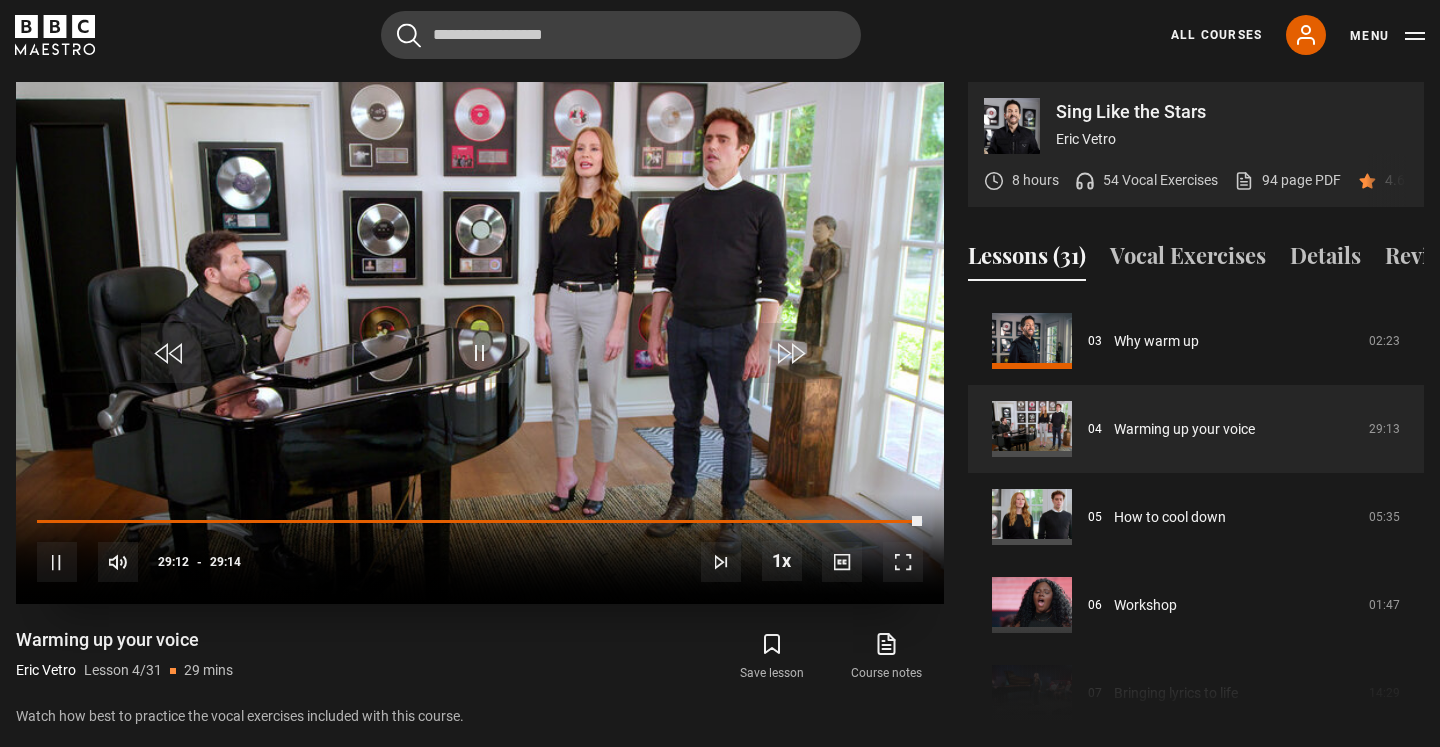 click at bounding box center [480, 353] 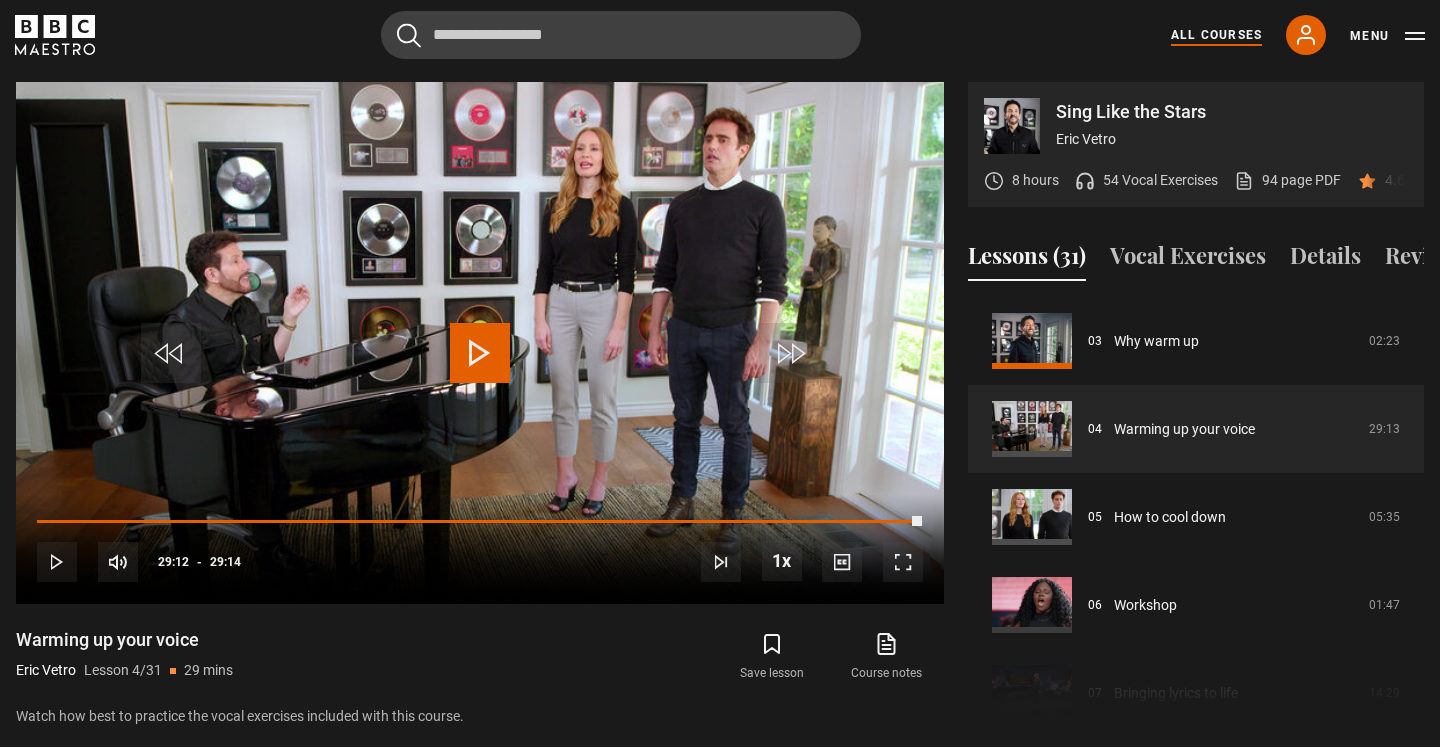 click on "All Courses" at bounding box center (1216, 35) 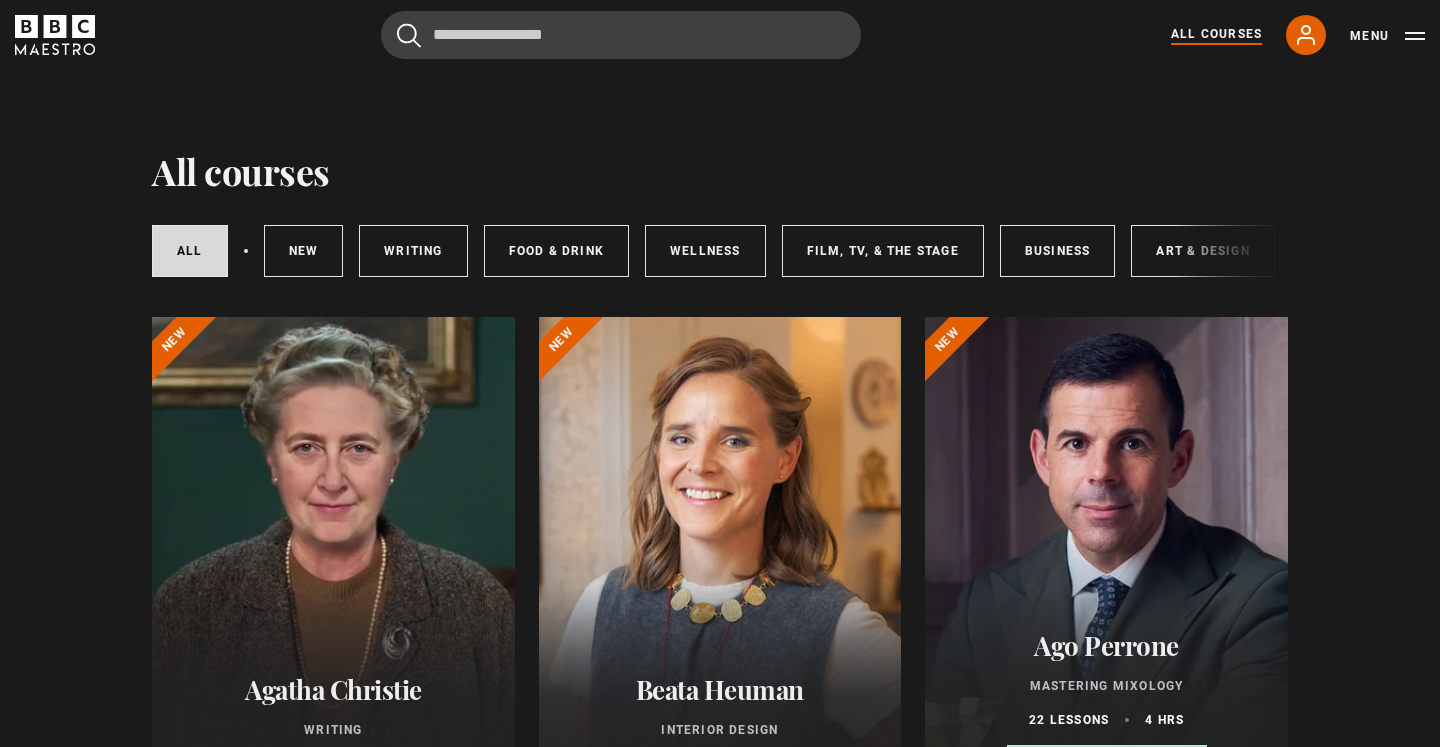 scroll, scrollTop: 0, scrollLeft: 0, axis: both 